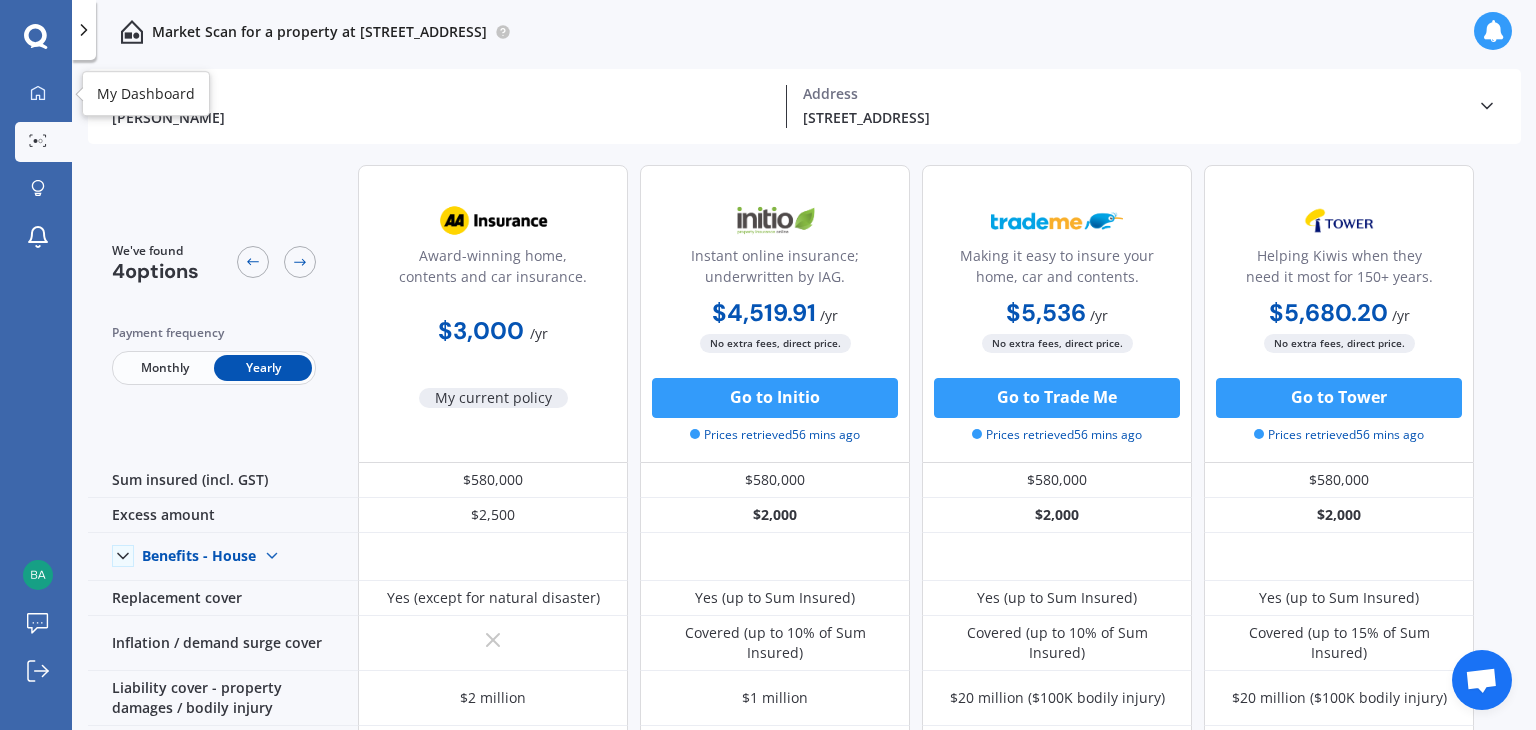 scroll, scrollTop: 0, scrollLeft: 0, axis: both 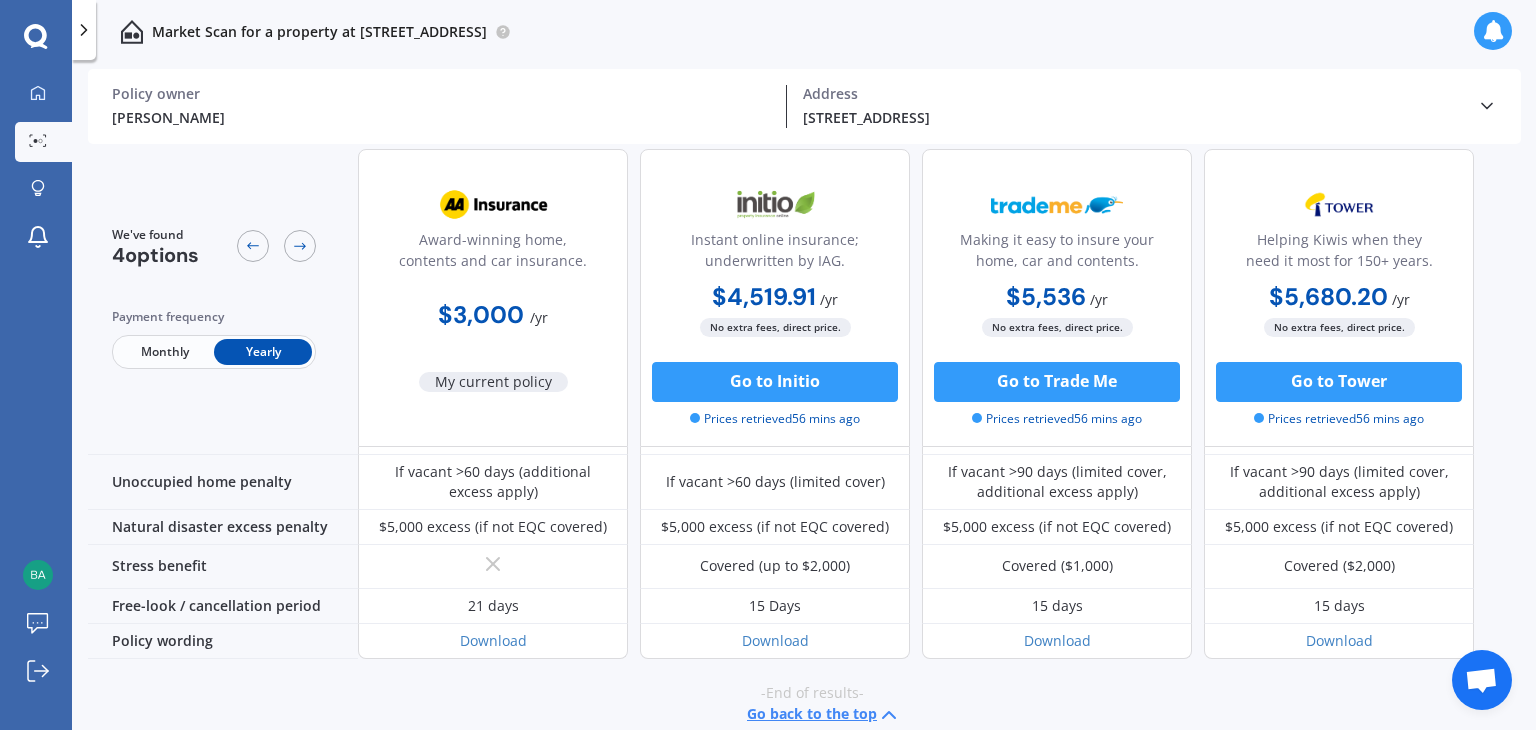 click 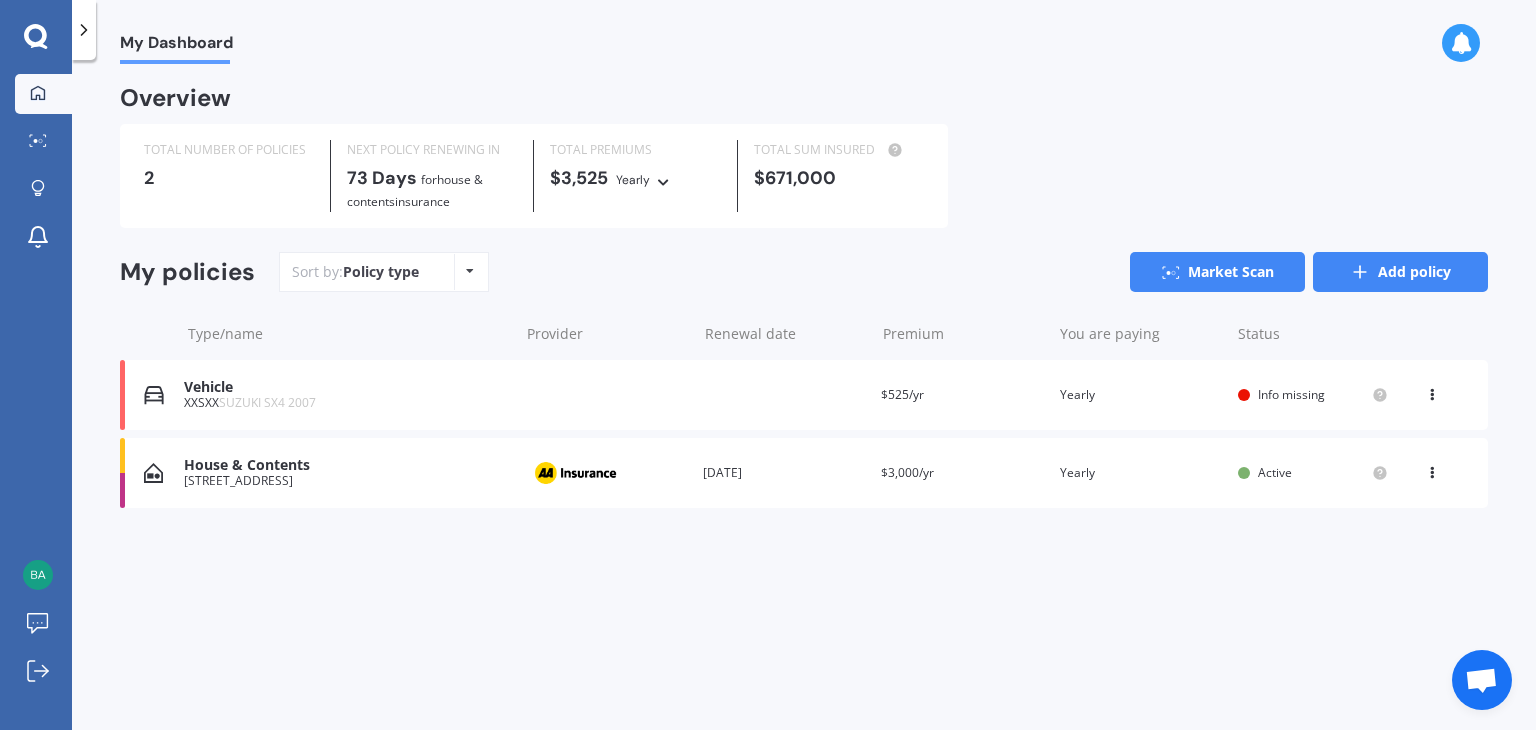 click 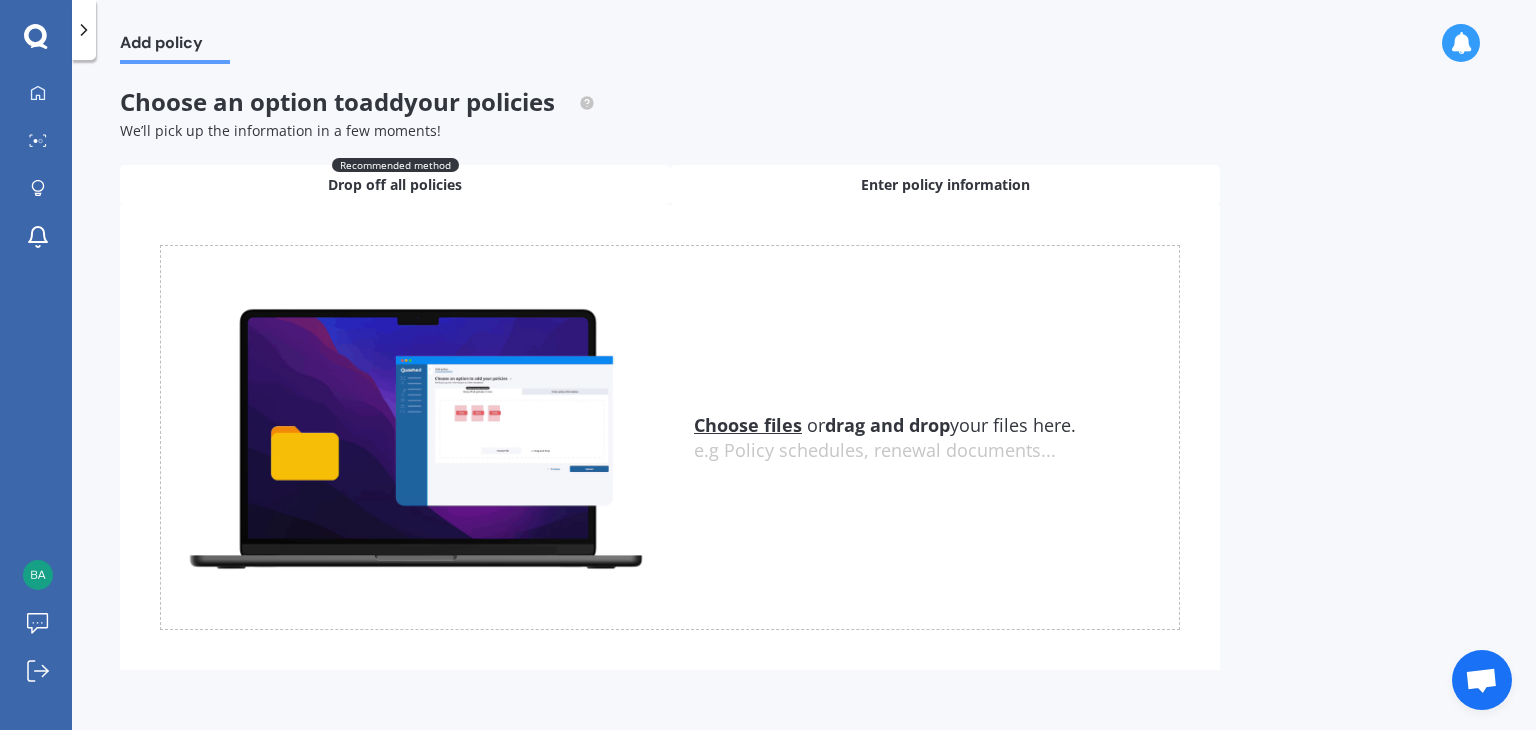 click on "Enter policy information" at bounding box center [945, 185] 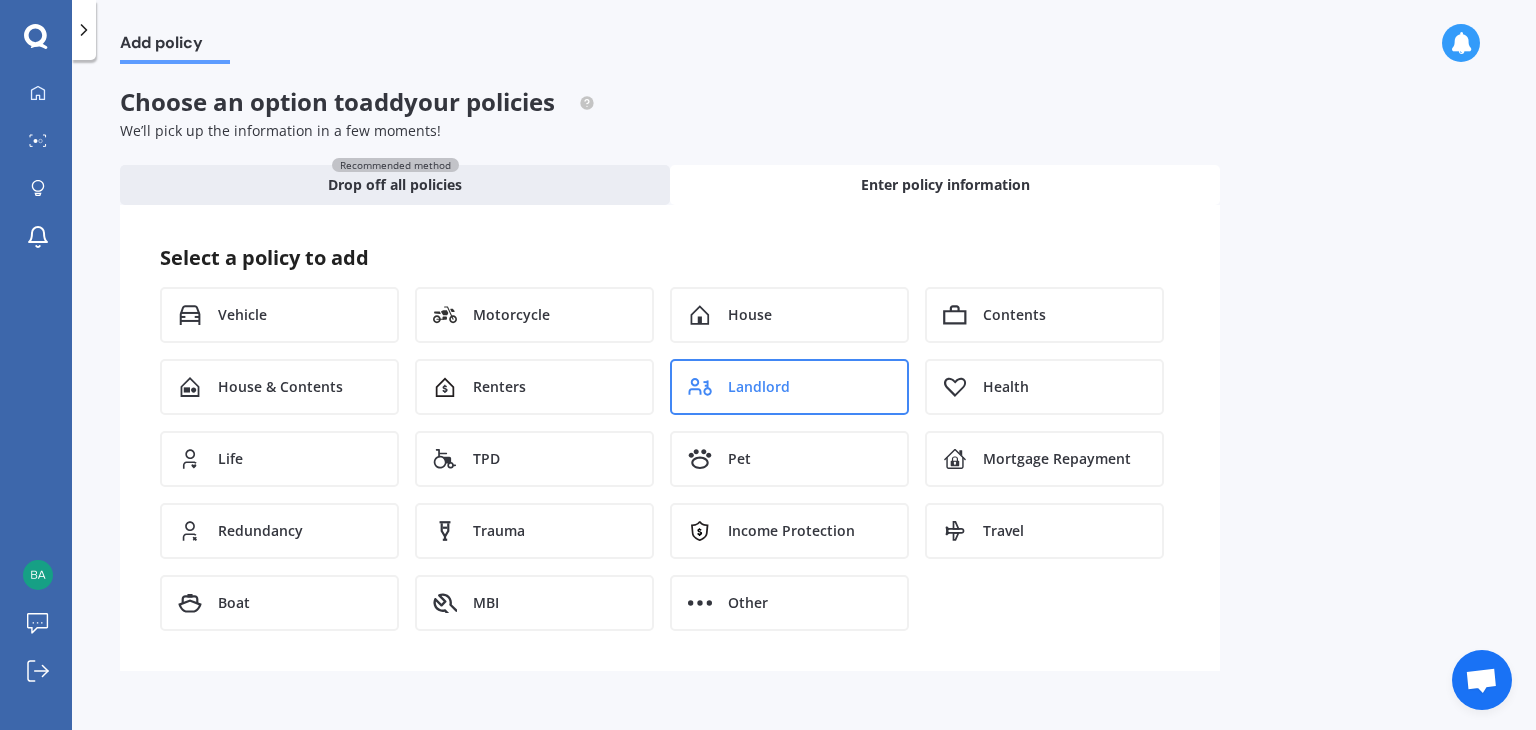 click on "Landlord" at bounding box center [789, 387] 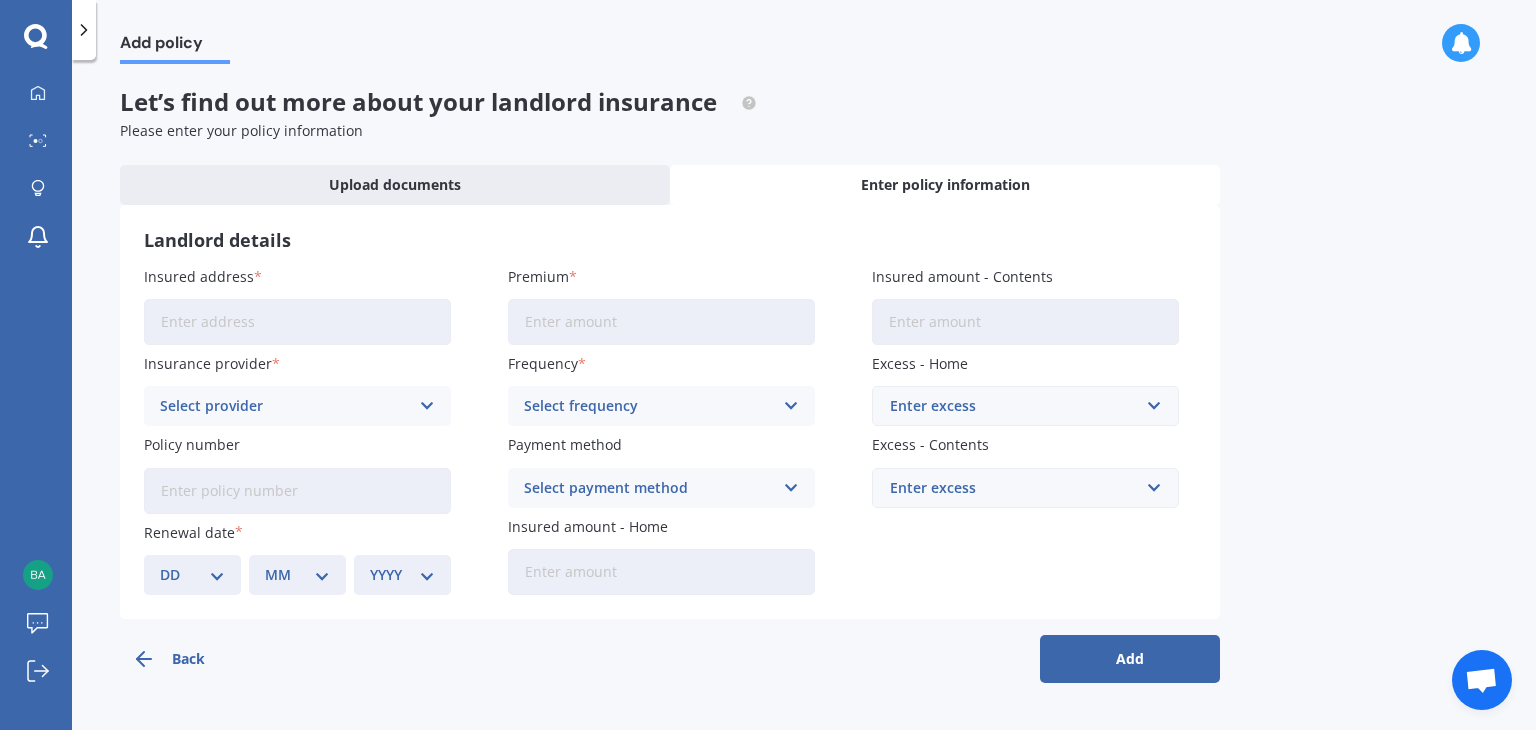 click on "Insured address" at bounding box center (297, 322) 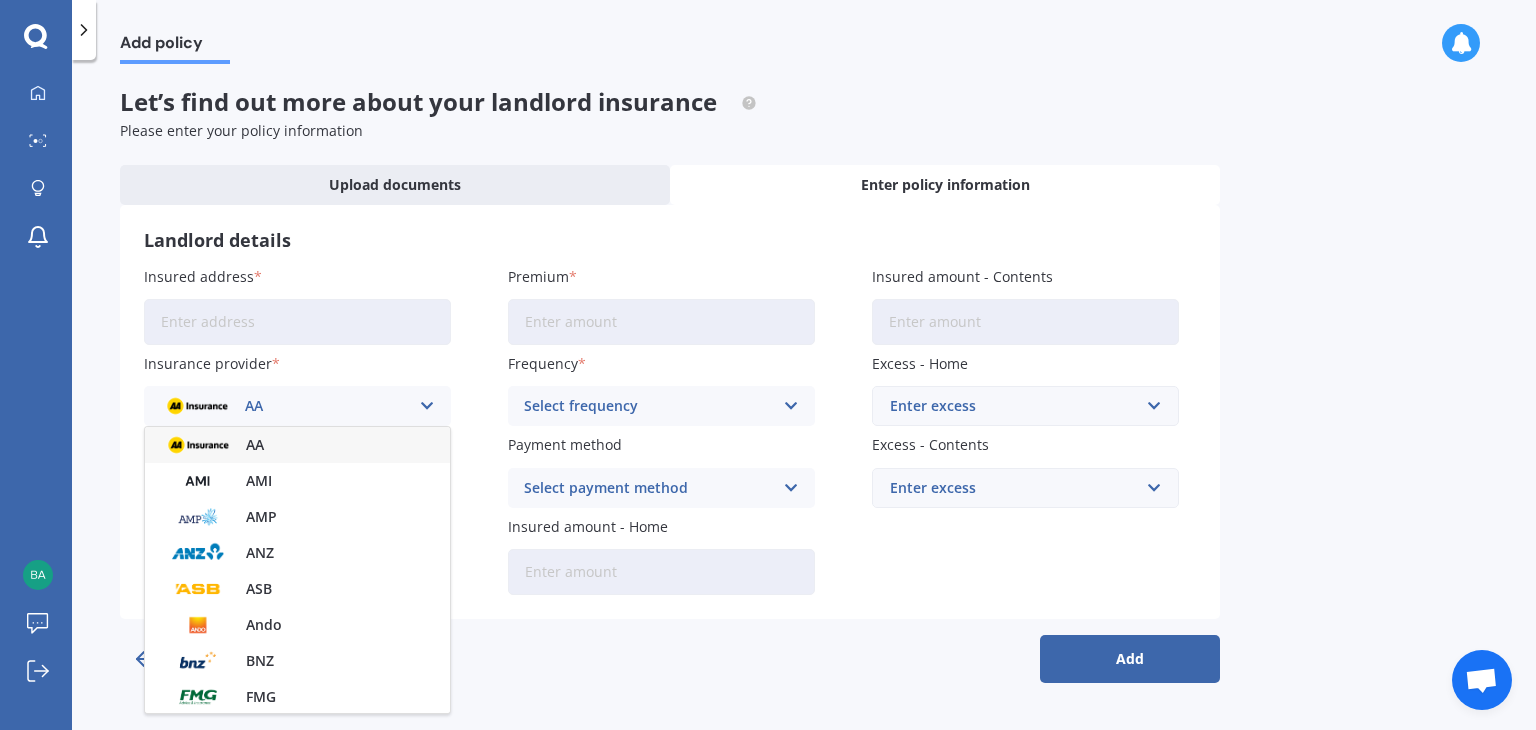 click on "AA" at bounding box center [297, 445] 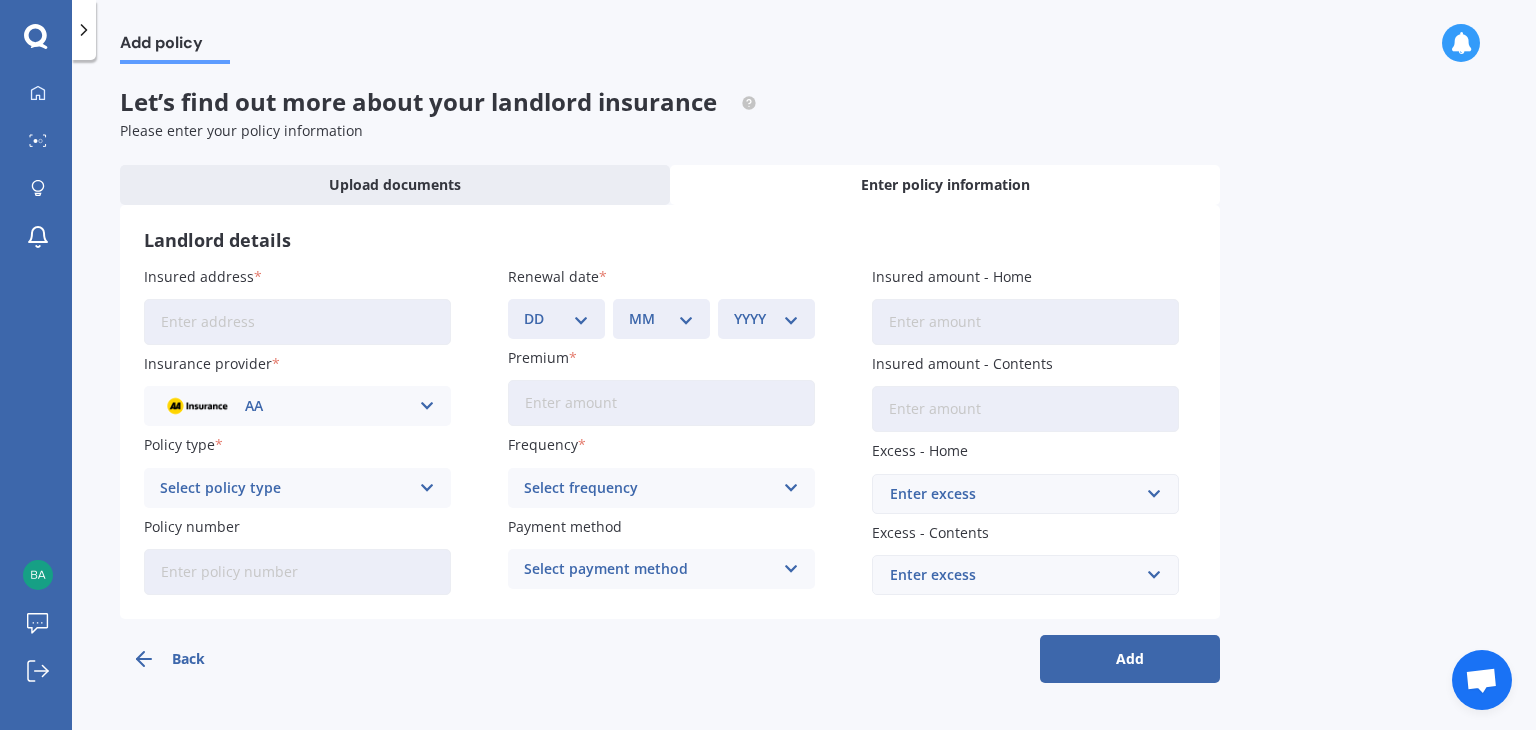 click on "Insured address" at bounding box center [297, 322] 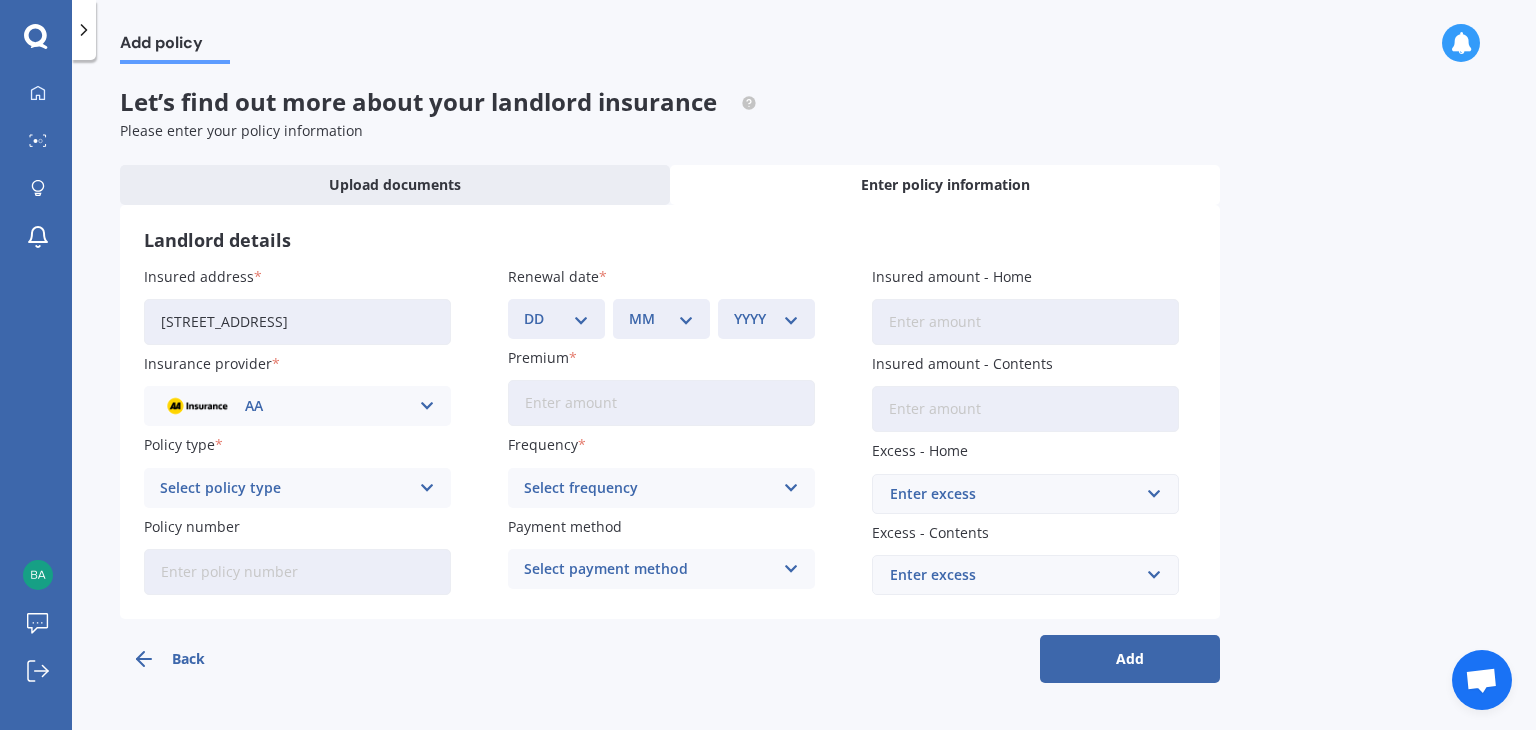 type on "[STREET_ADDRESS]" 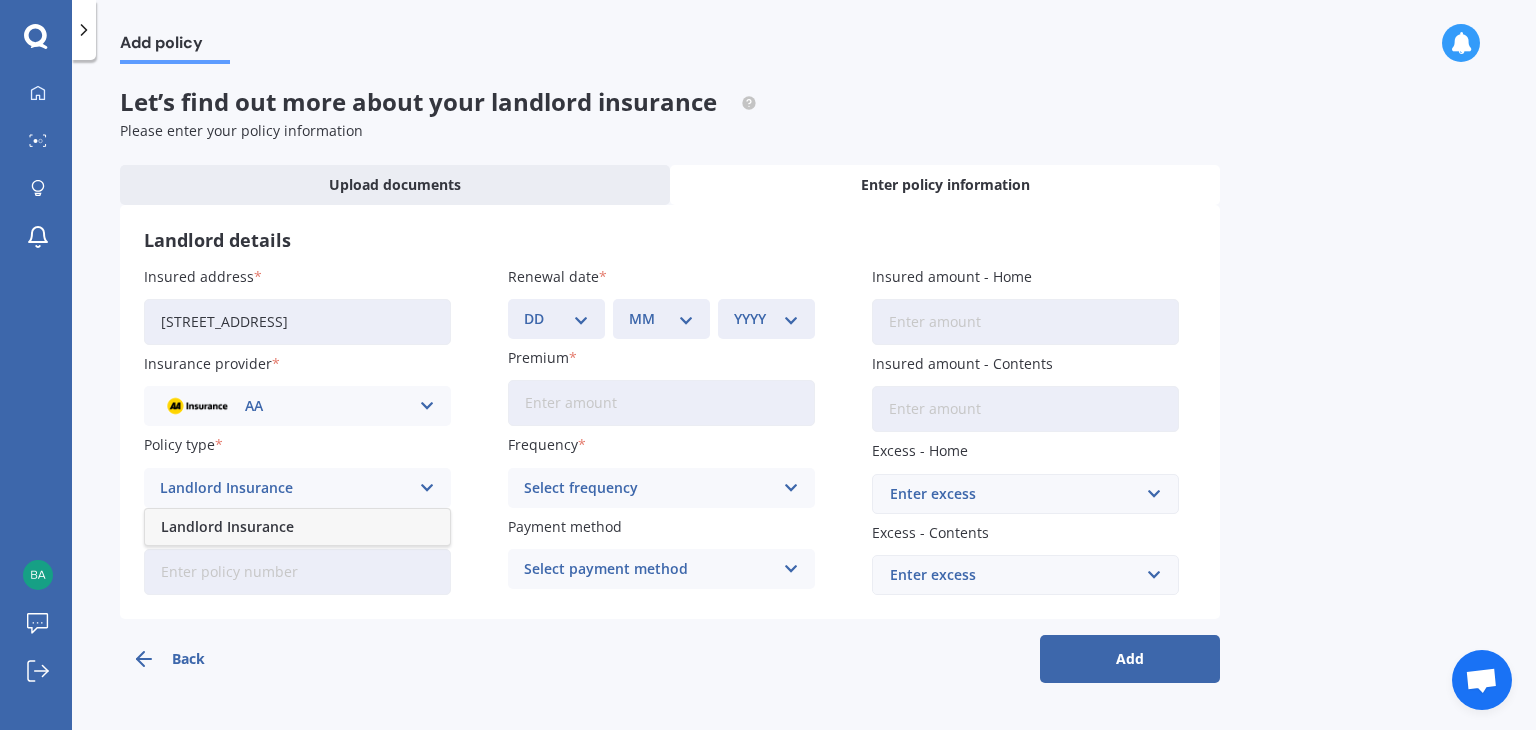 click on "Landlord Insurance" at bounding box center [227, 527] 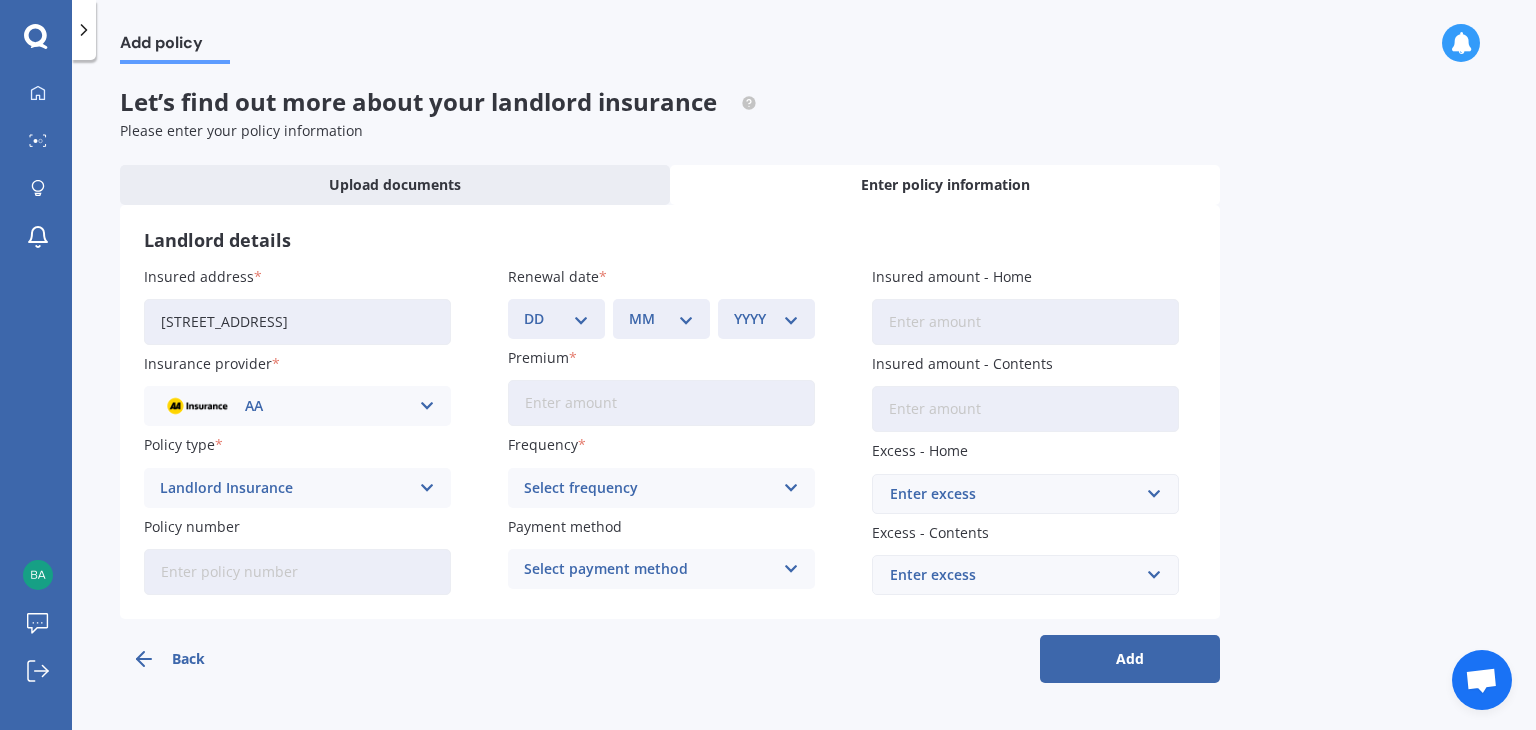 click on "Policy number" at bounding box center [297, 572] 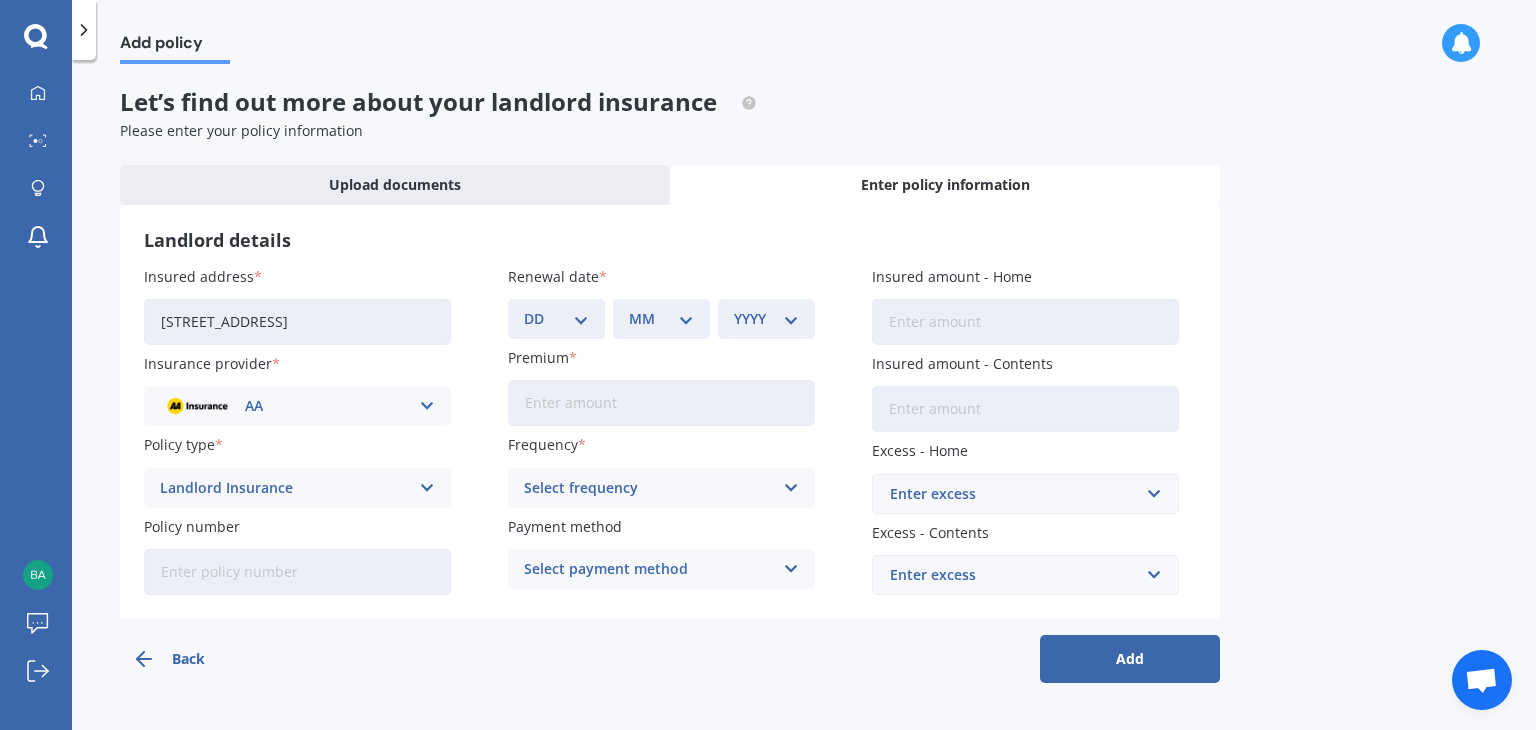 select on "27" 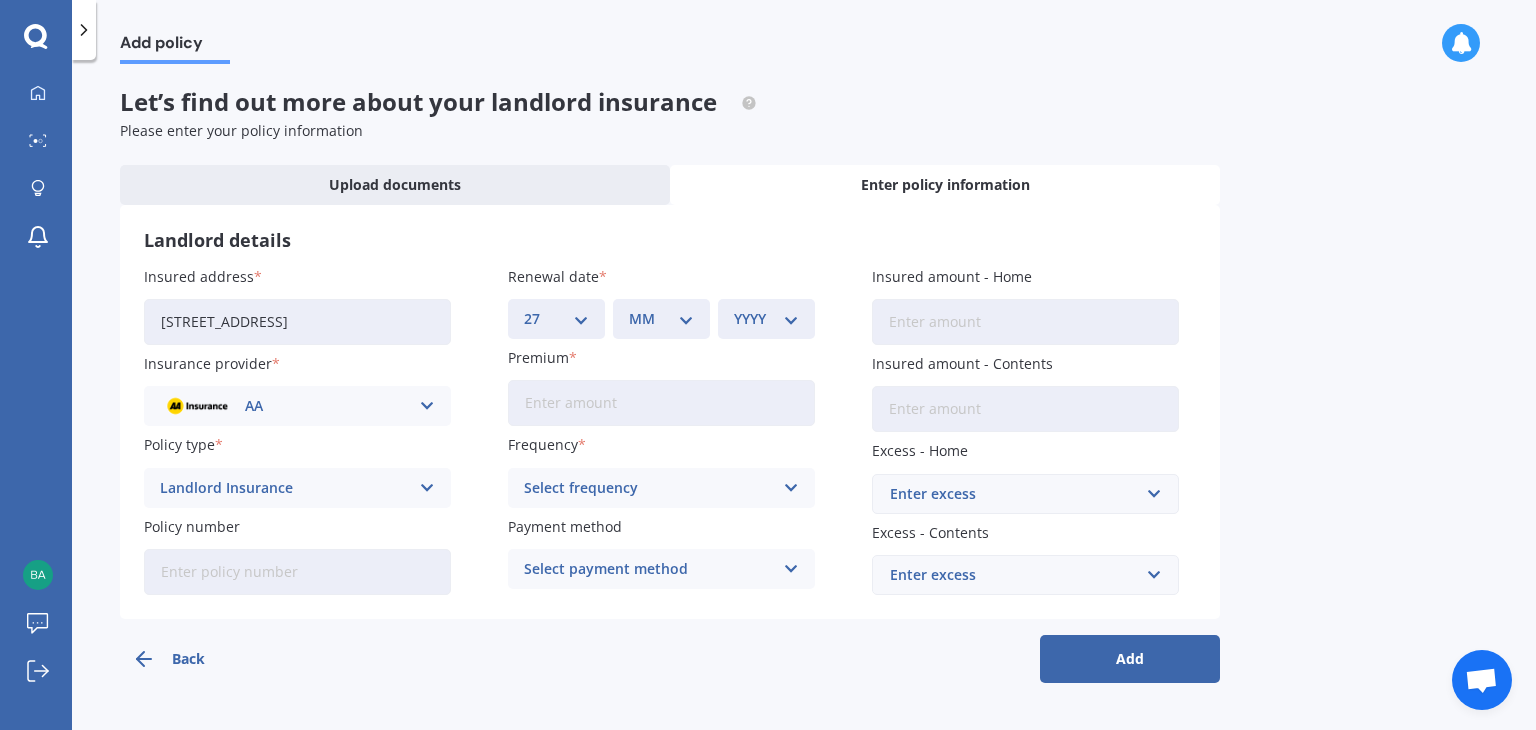 click on "DD 01 02 03 04 05 06 07 08 09 10 11 12 13 14 15 16 17 18 19 20 21 22 23 24 25 26 27 28 29 30 31" at bounding box center (556, 319) 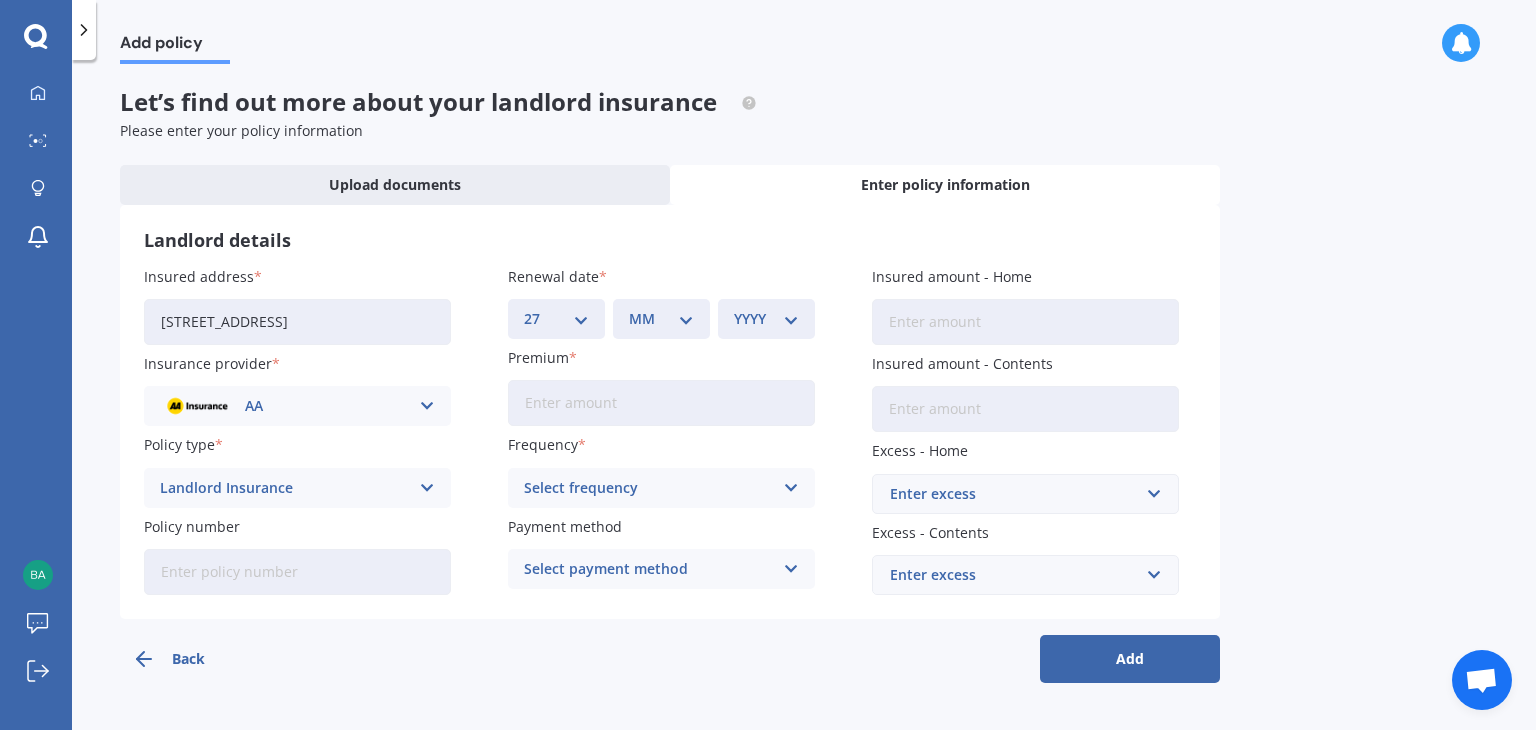 click on "MM 01 02 03 04 05 06 07 08 09 10 11 12" at bounding box center [661, 319] 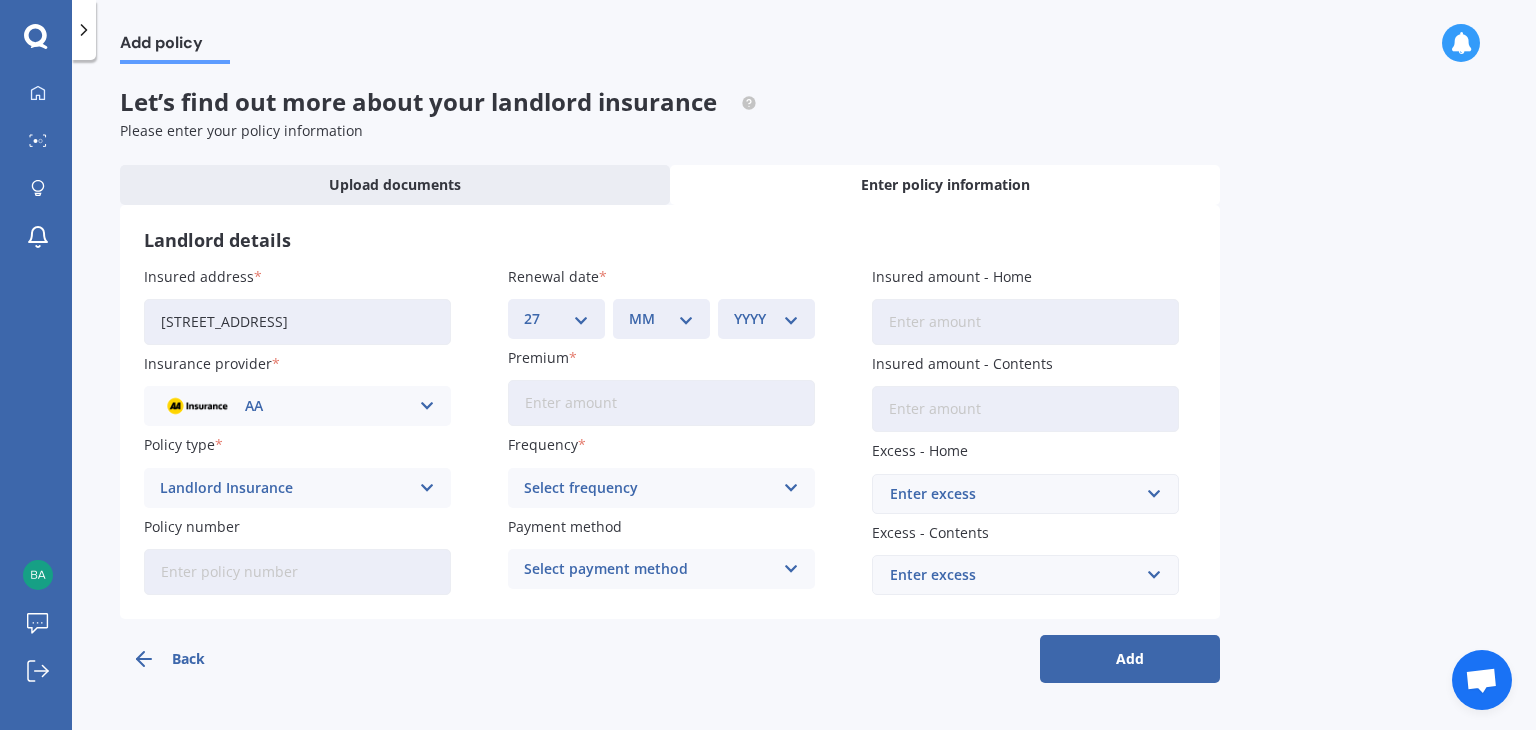 select on "09" 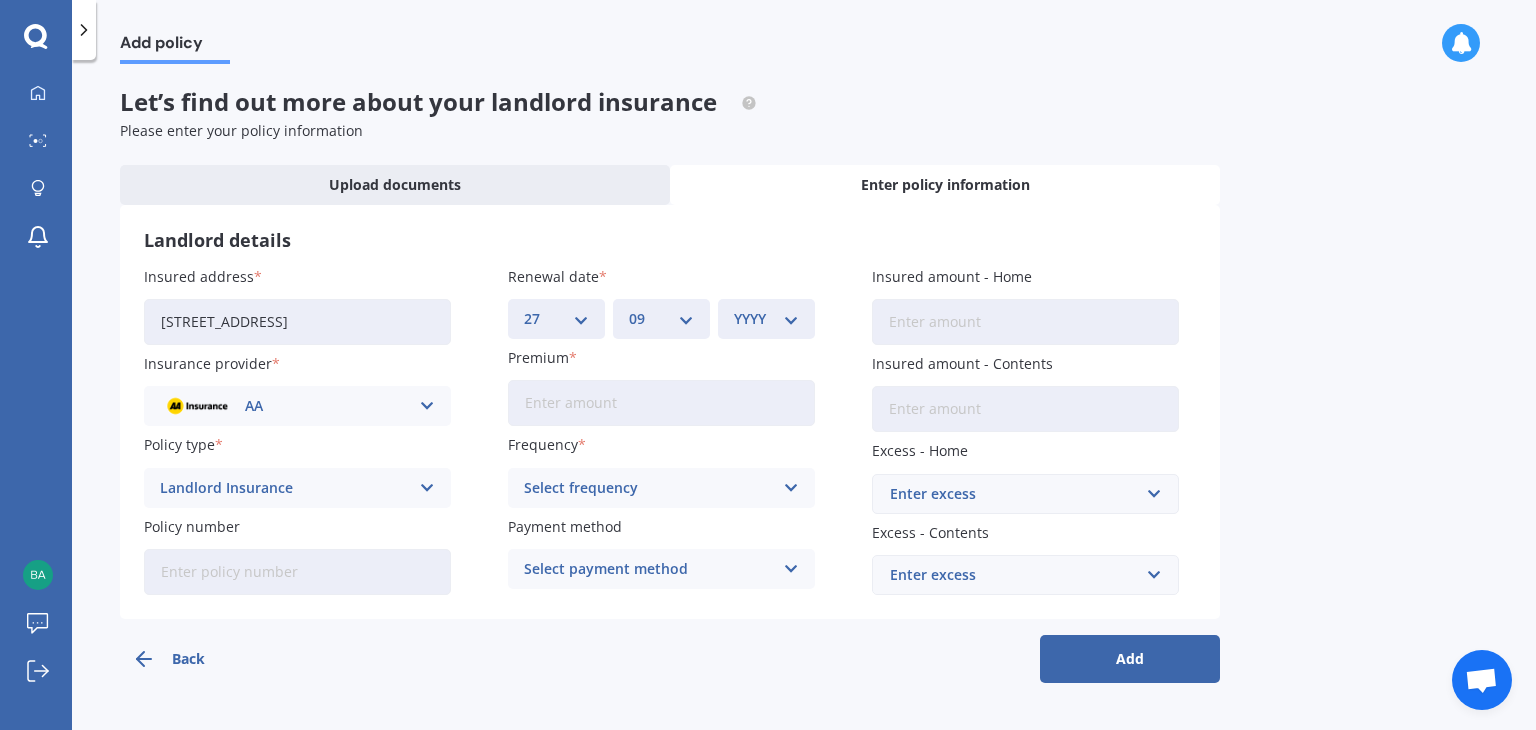 click on "MM 01 02 03 04 05 06 07 08 09 10 11 12" at bounding box center (661, 319) 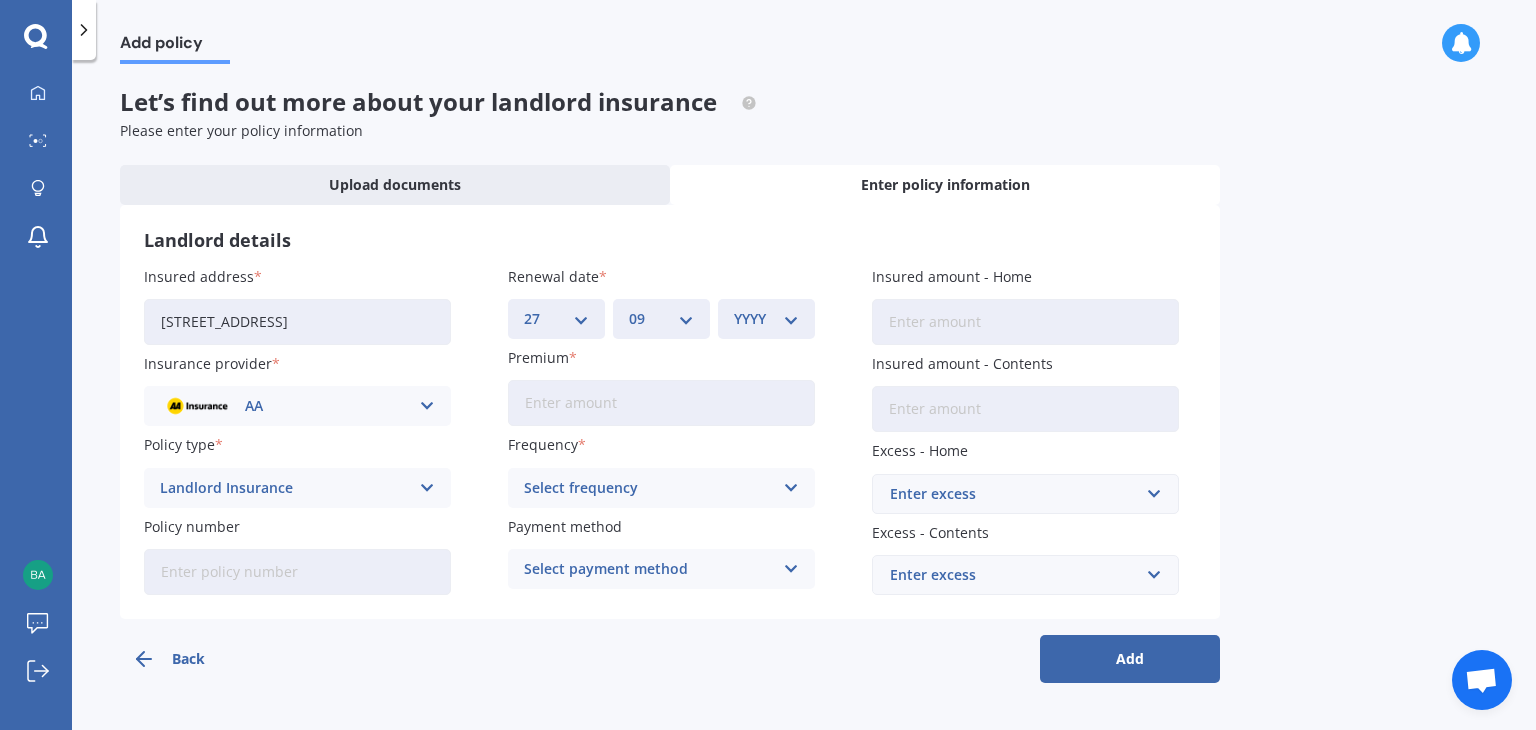 select on "2025" 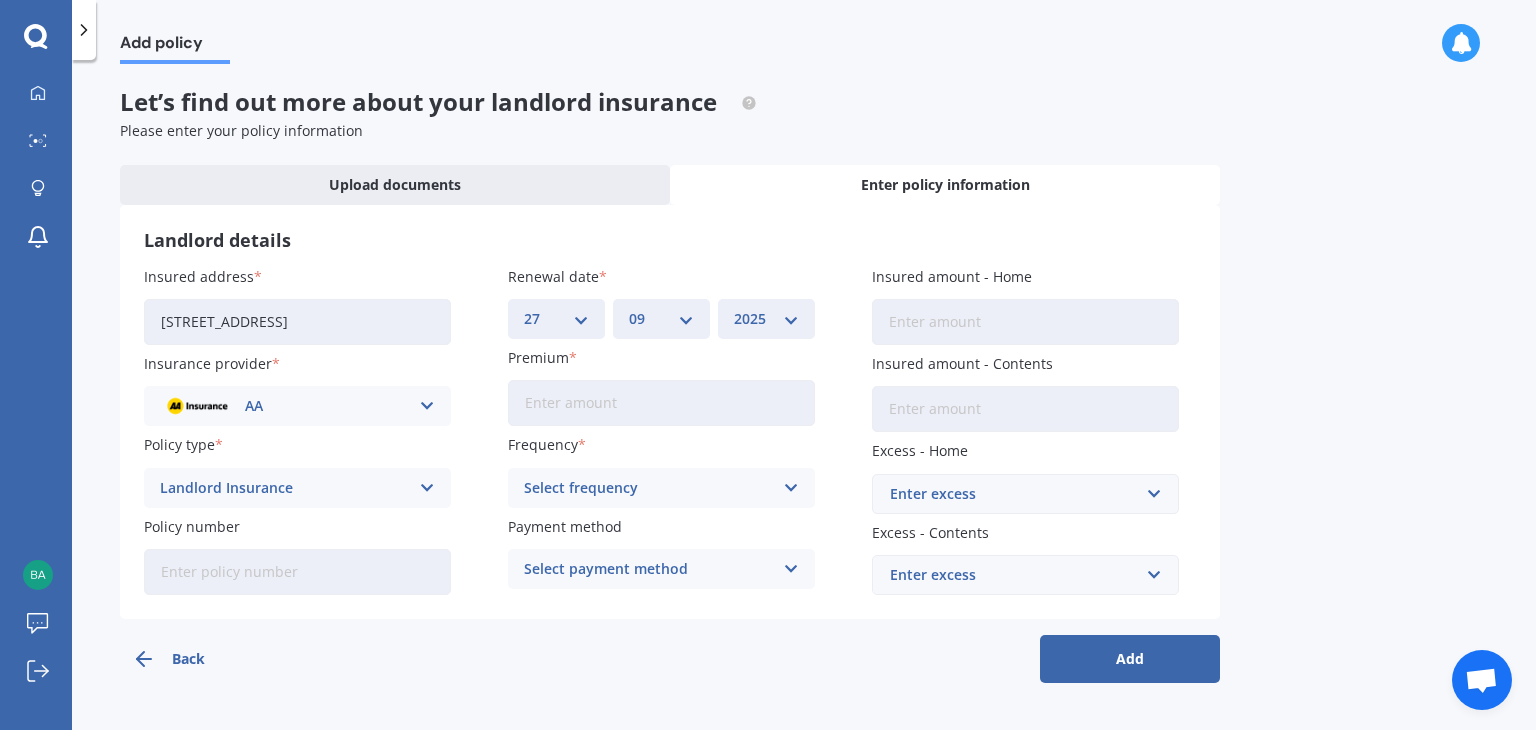 click on "YYYY 2027 2026 2025 2024 2023 2022 2021 2020 2019 2018 2017 2016 2015 2014 2013 2012 2011 2010 2009 2008 2007 2006 2005 2004 2003 2002 2001 2000 1999 1998 1997 1996 1995 1994 1993 1992 1991 1990 1989 1988 1987 1986 1985 1984 1983 1982 1981 1980 1979 1978 1977 1976 1975 1974 1973 1972 1971 1970 1969 1968 1967 1966 1965 1964 1963 1962 1961 1960 1959 1958 1957 1956 1955 1954 1953 1952 1951 1950 1949 1948 1947 1946 1945 1944 1943 1942 1941 1940 1939 1938 1937 1936 1935 1934 1933 1932 1931 1930 1929 1928" at bounding box center (766, 319) 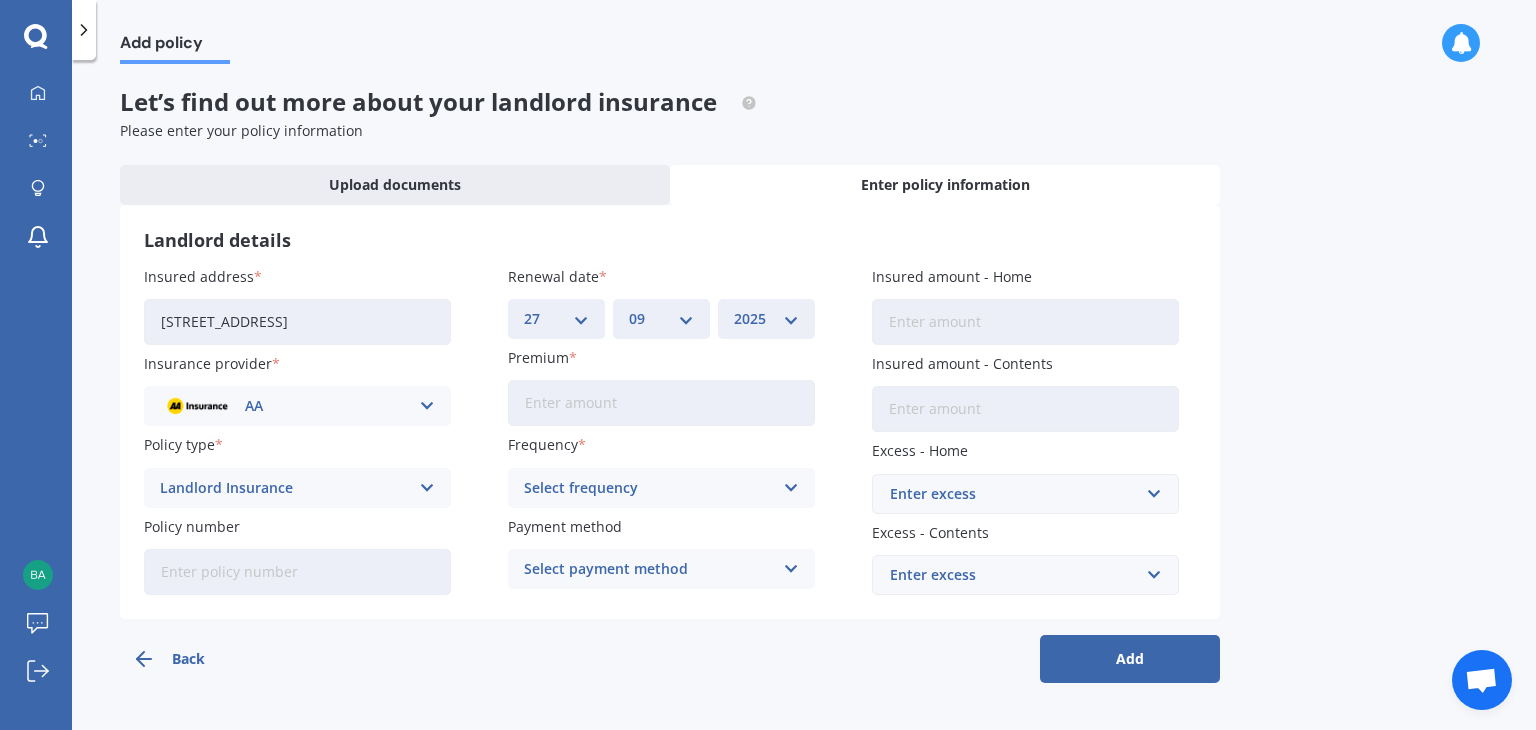 type on "$3,000.00" 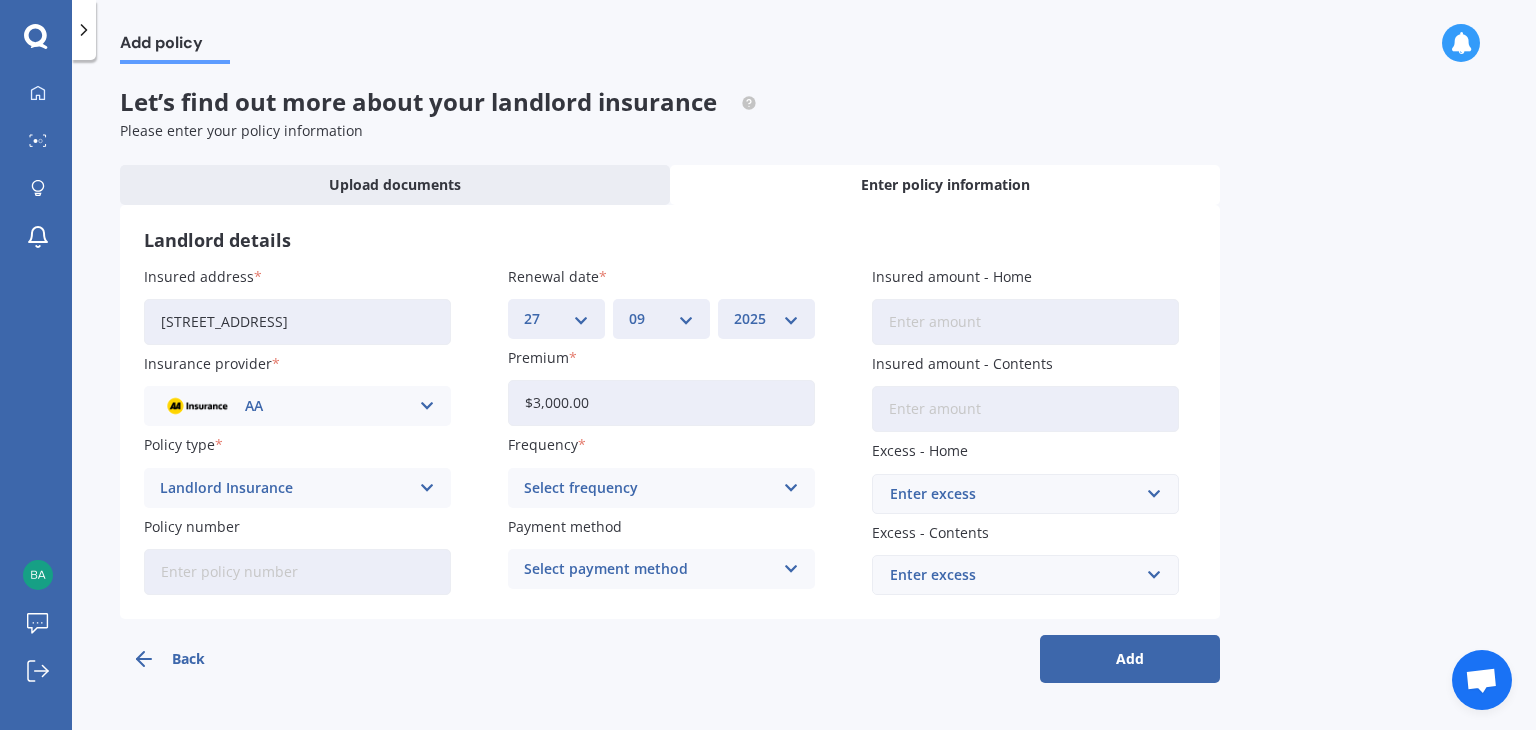 click at bounding box center [791, 488] 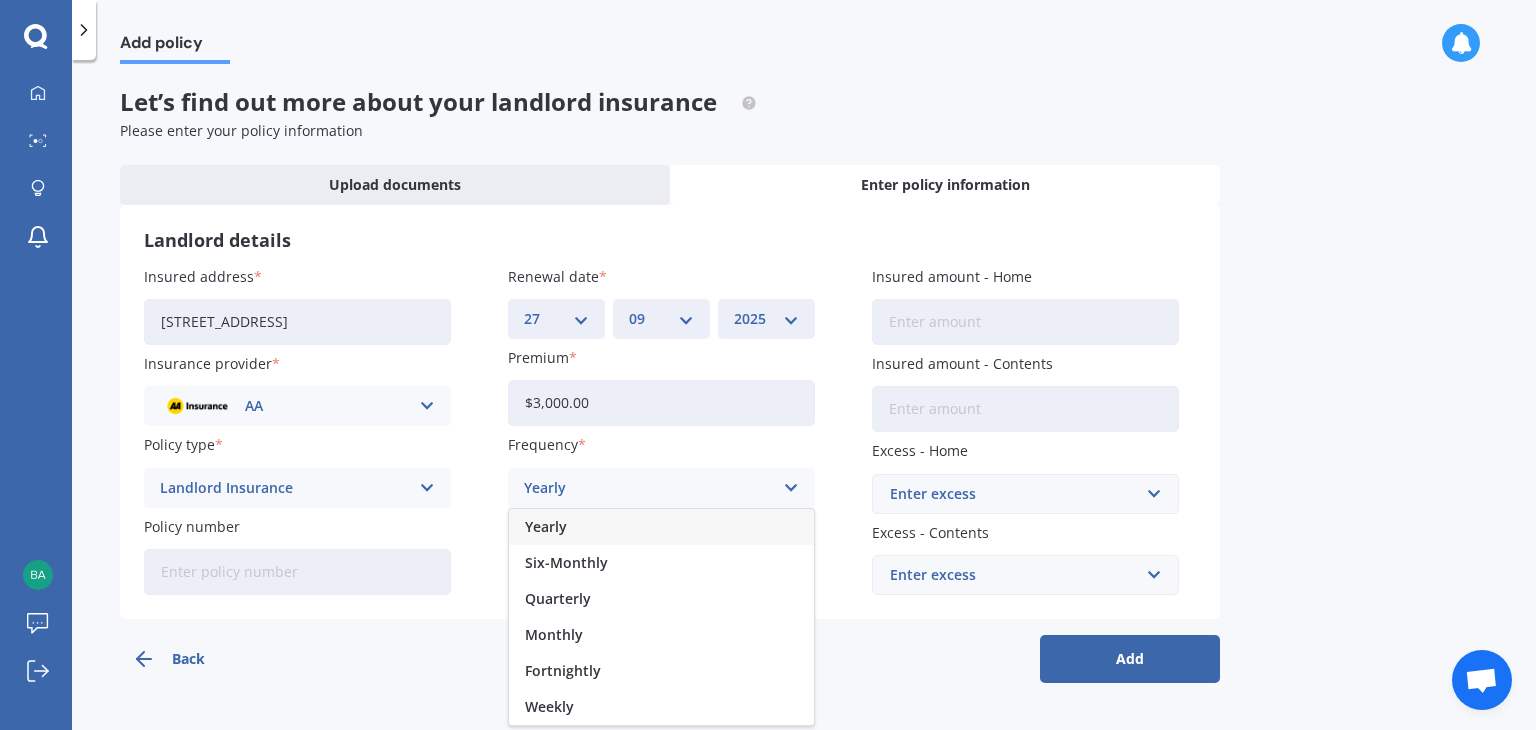 click on "Yearly" at bounding box center [661, 527] 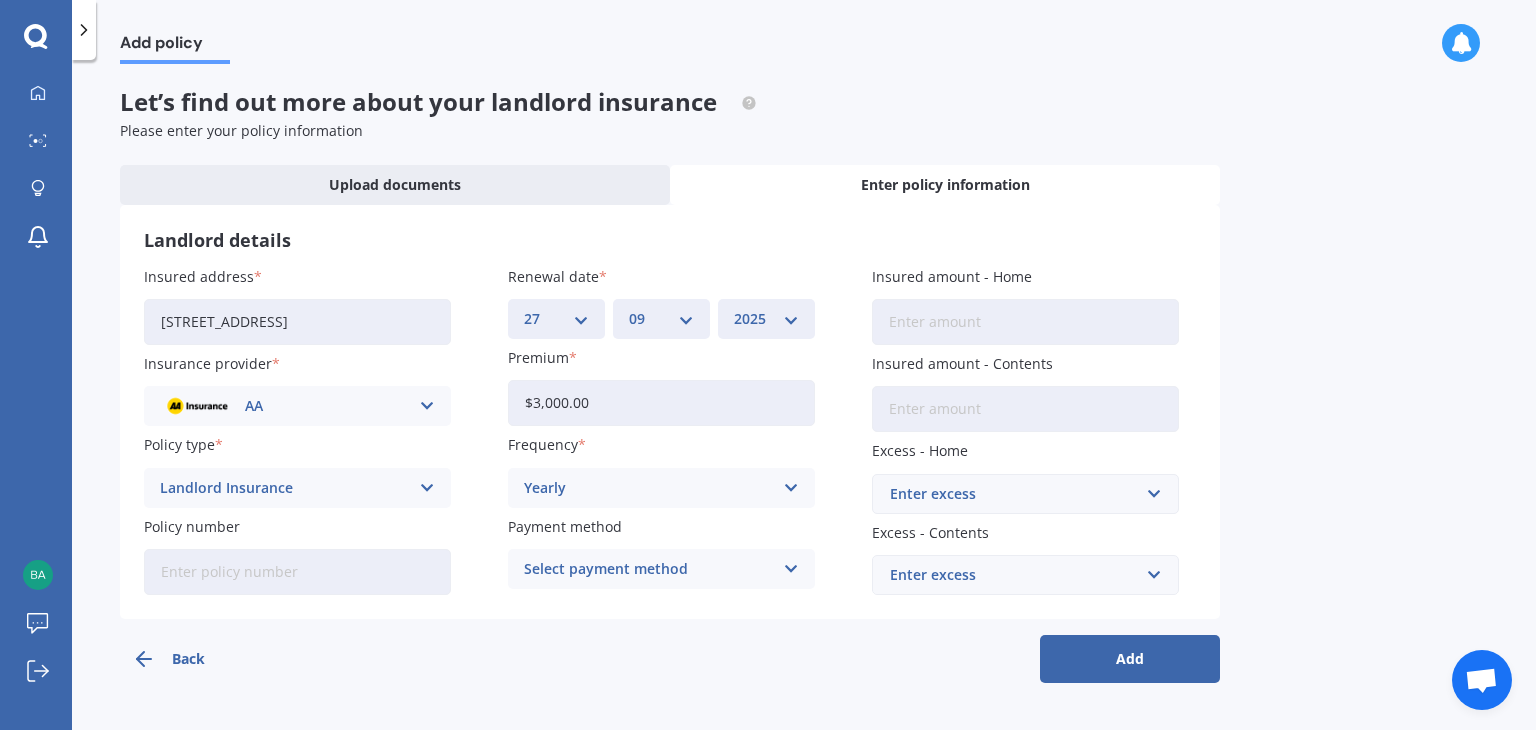 click at bounding box center [791, 569] 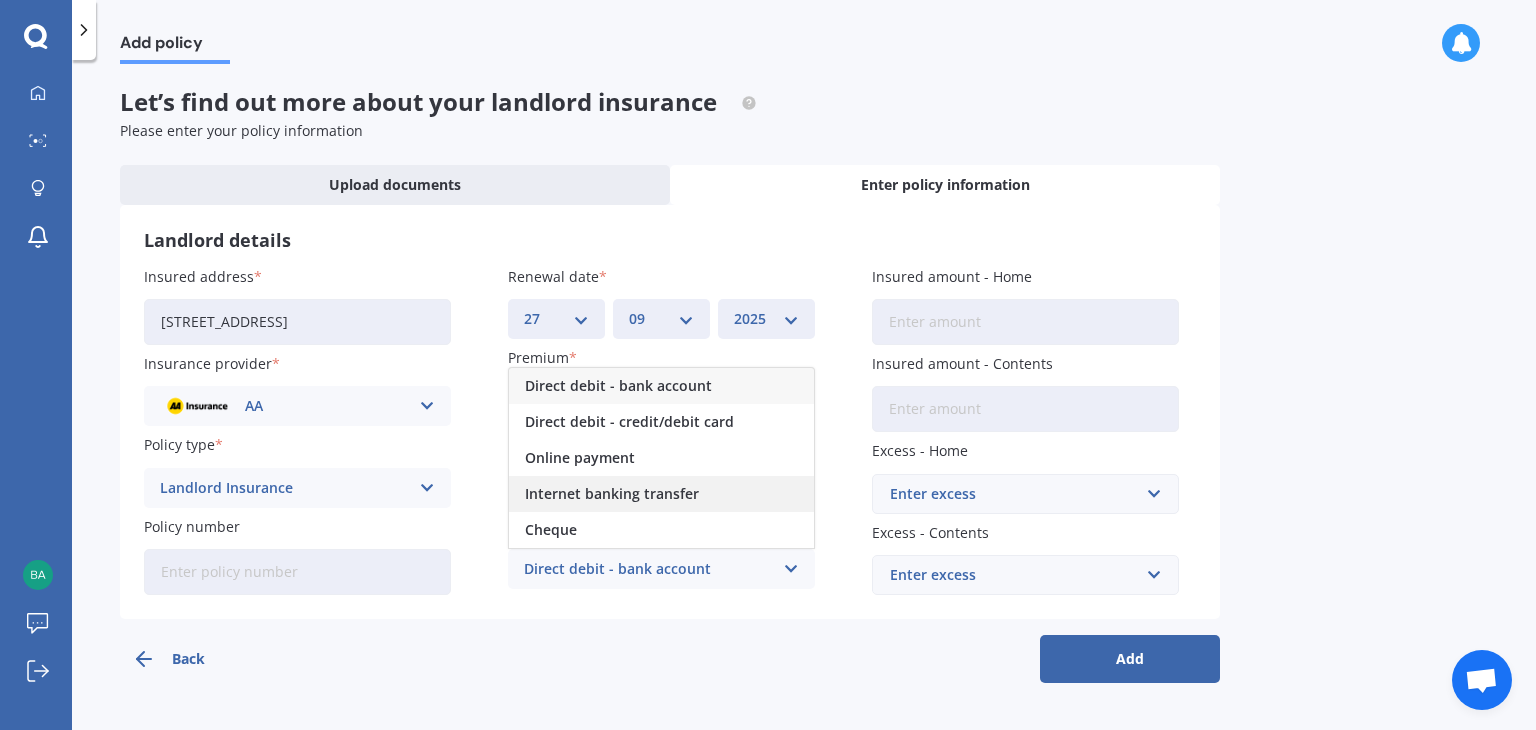click on "Internet banking transfer" at bounding box center (612, 494) 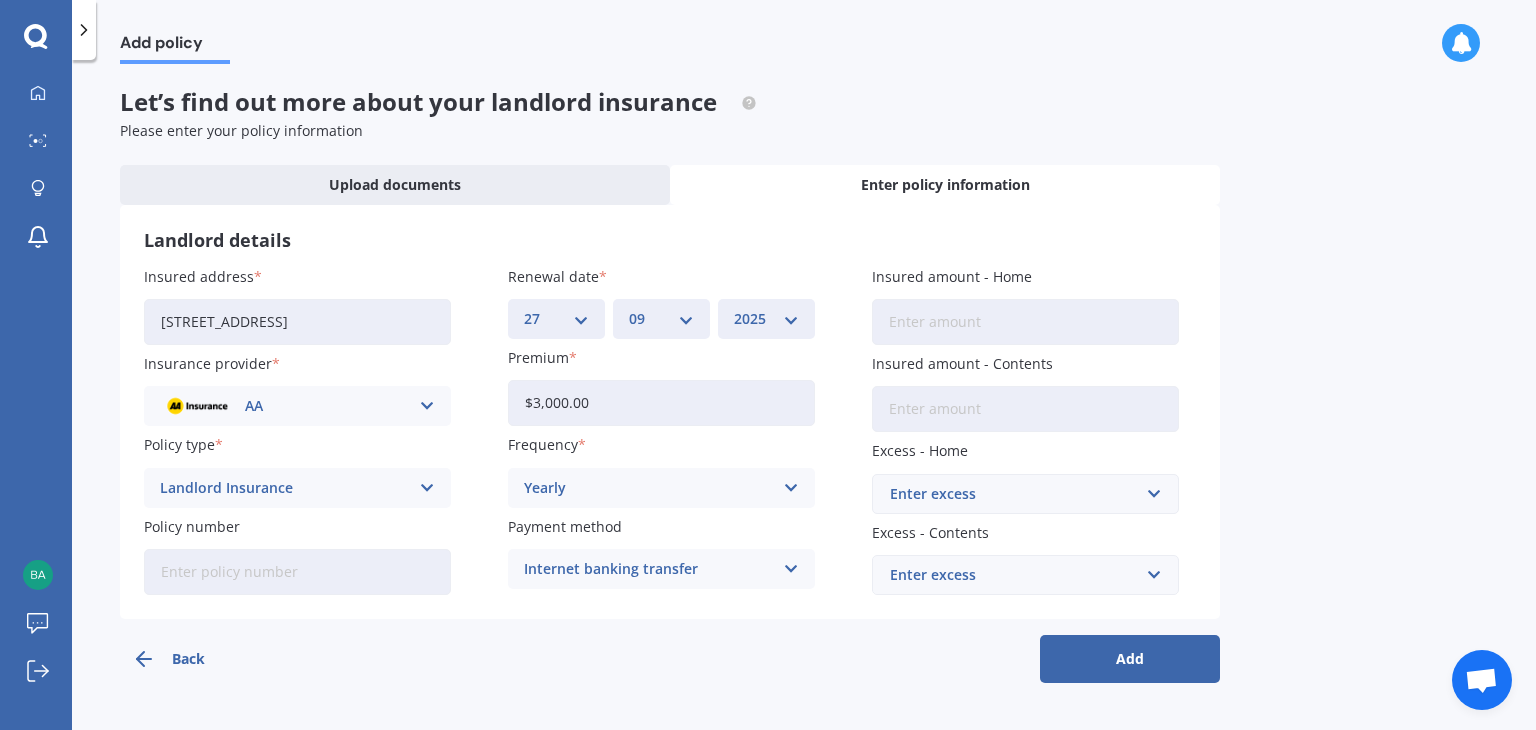 click on "Insured amount - Home" at bounding box center (1025, 322) 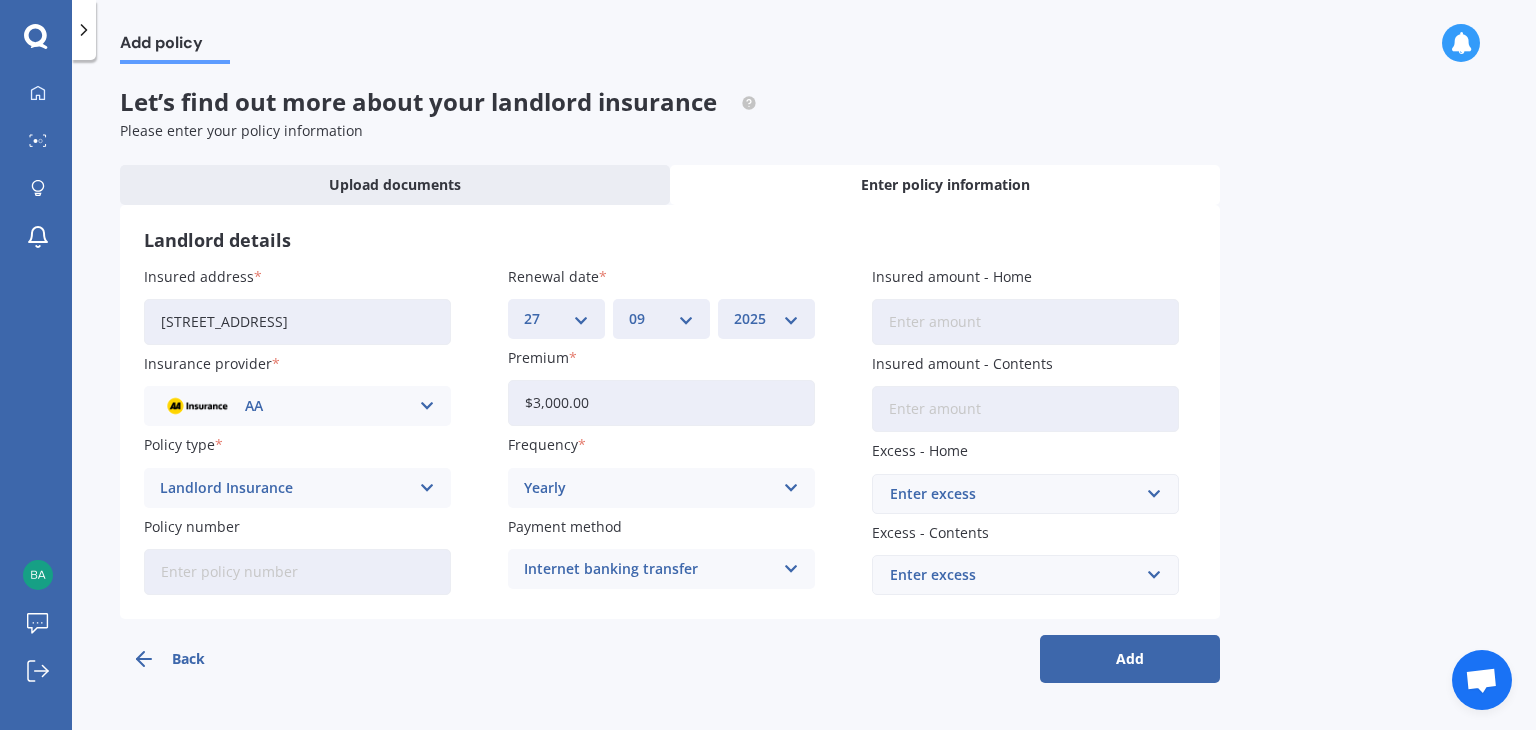 type on "$580,000" 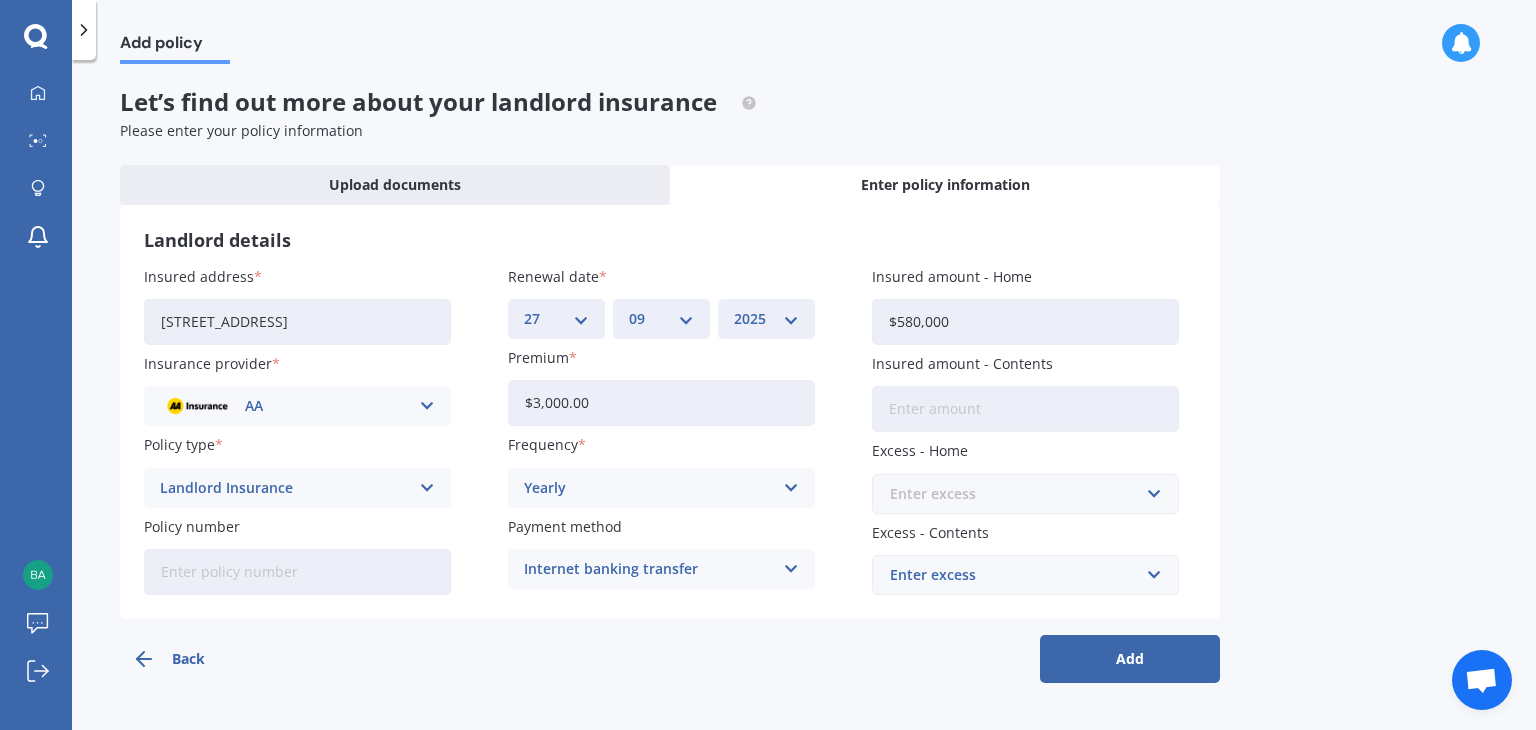 click at bounding box center [1018, 494] 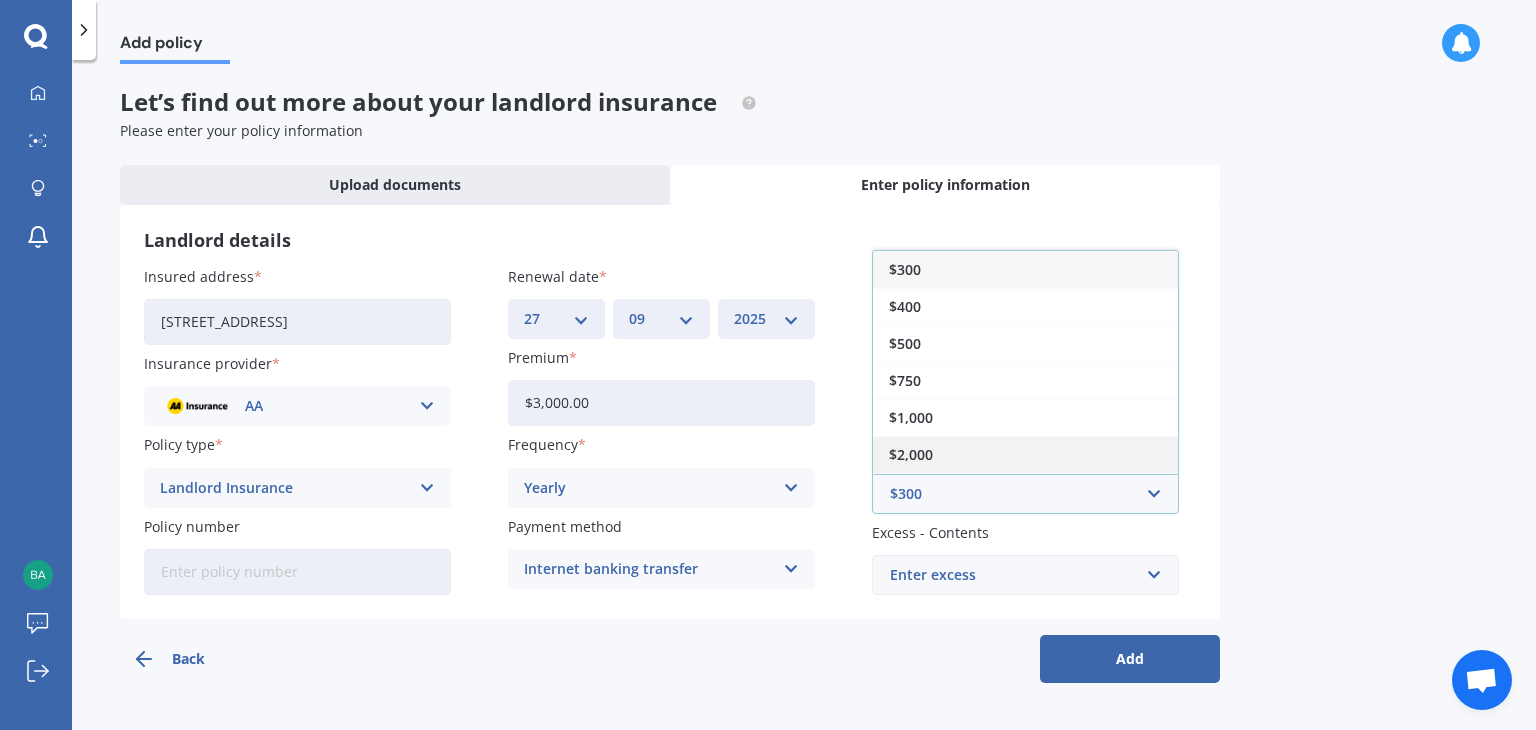 click on "$2,000" at bounding box center [1025, 454] 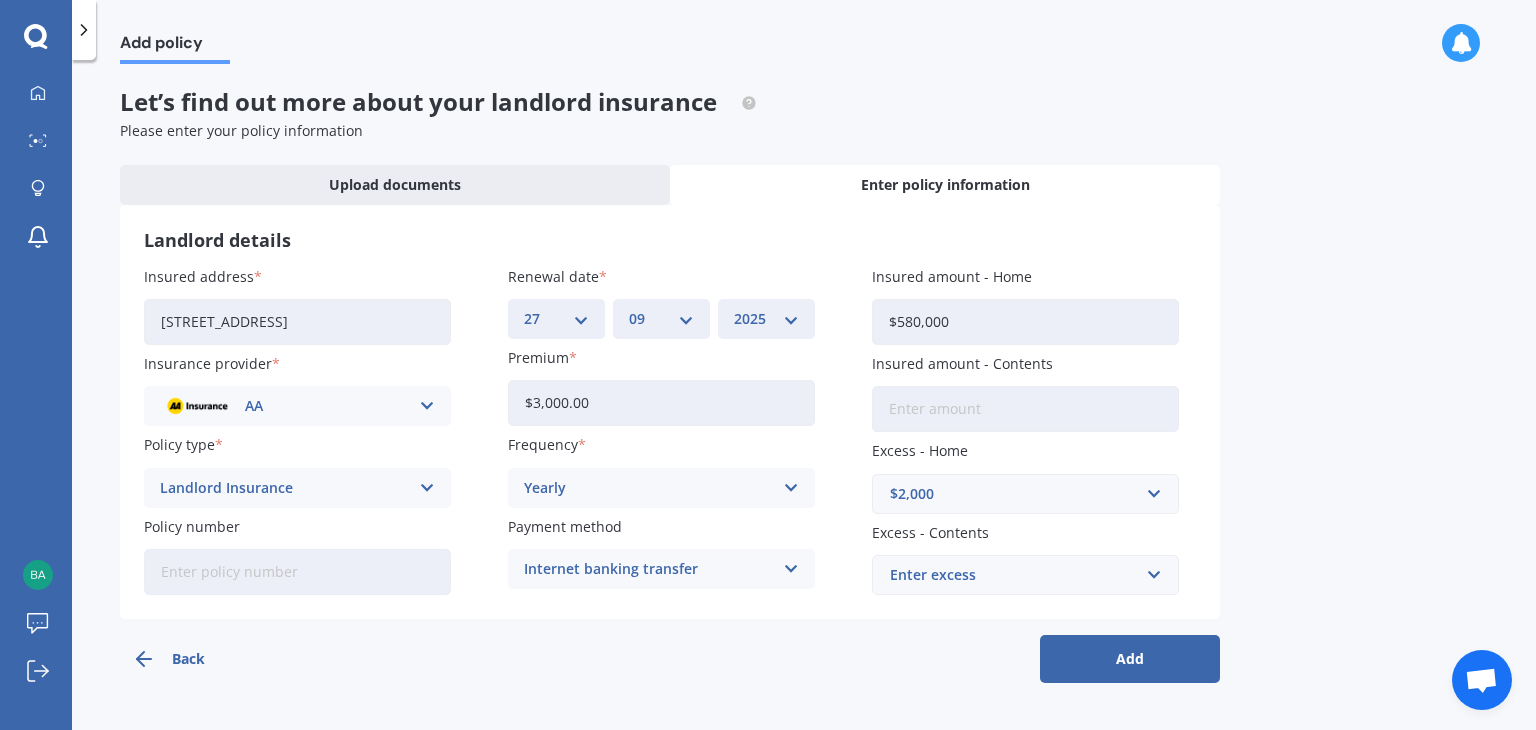 click on "Add" at bounding box center (1130, 659) 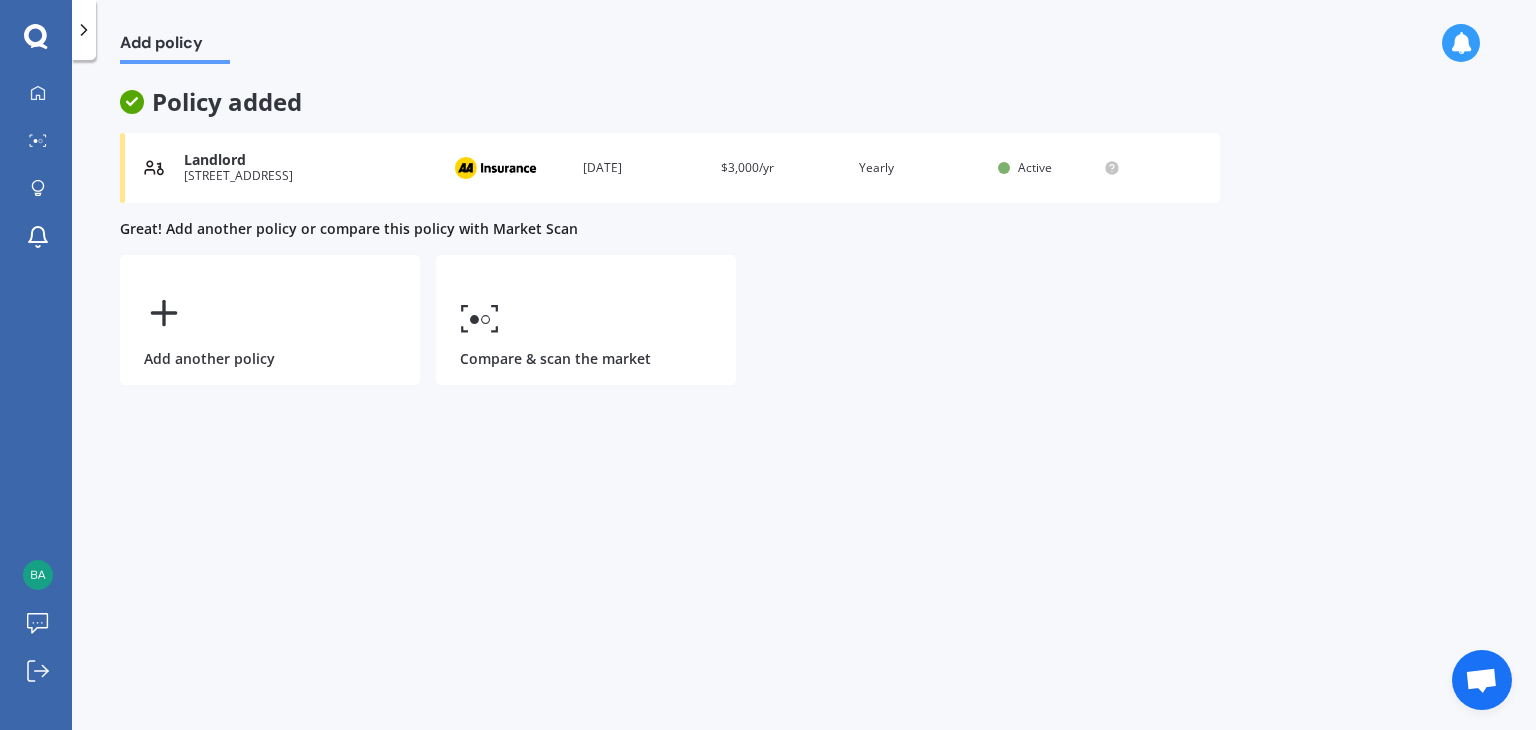 click on "[STREET_ADDRESS]" at bounding box center (306, 176) 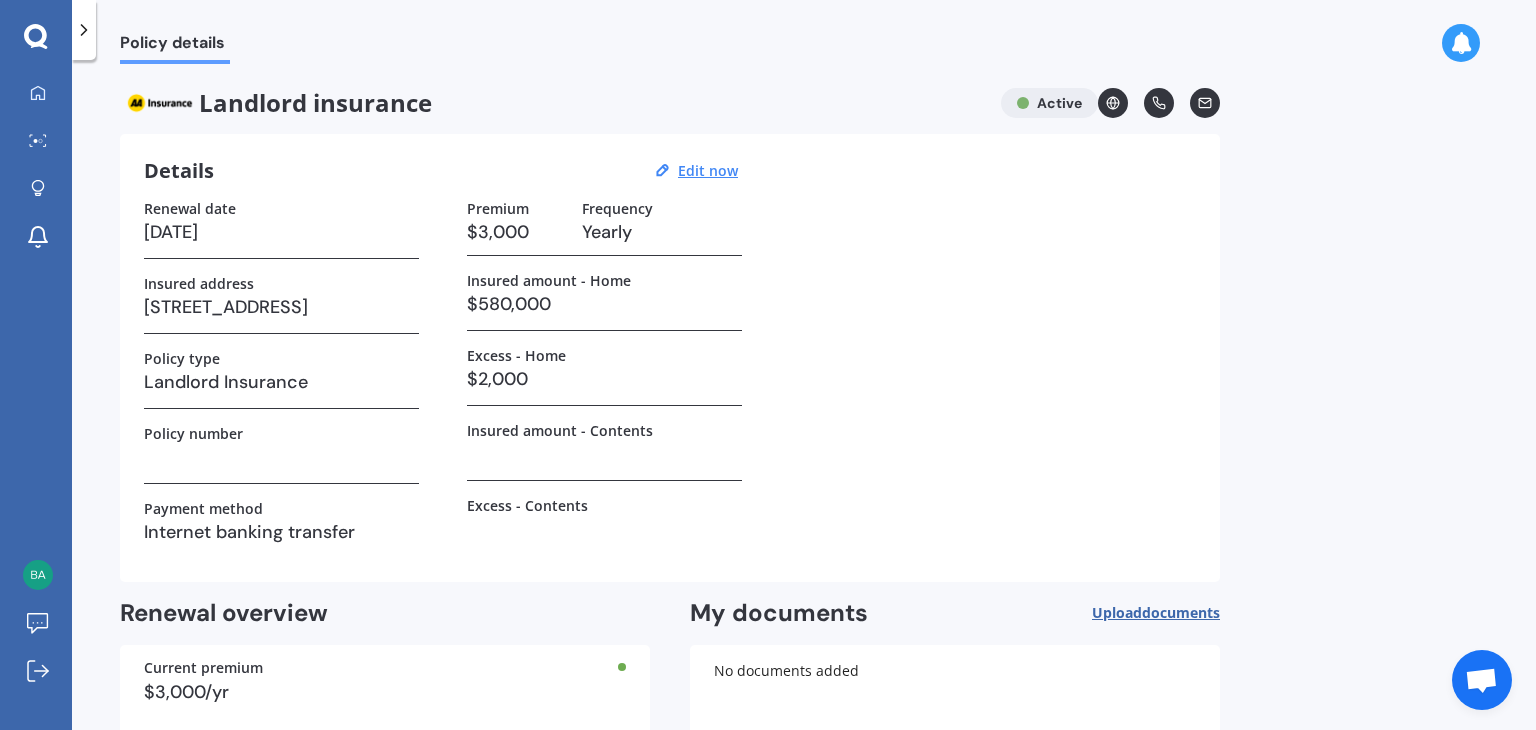 click at bounding box center (84, 30) 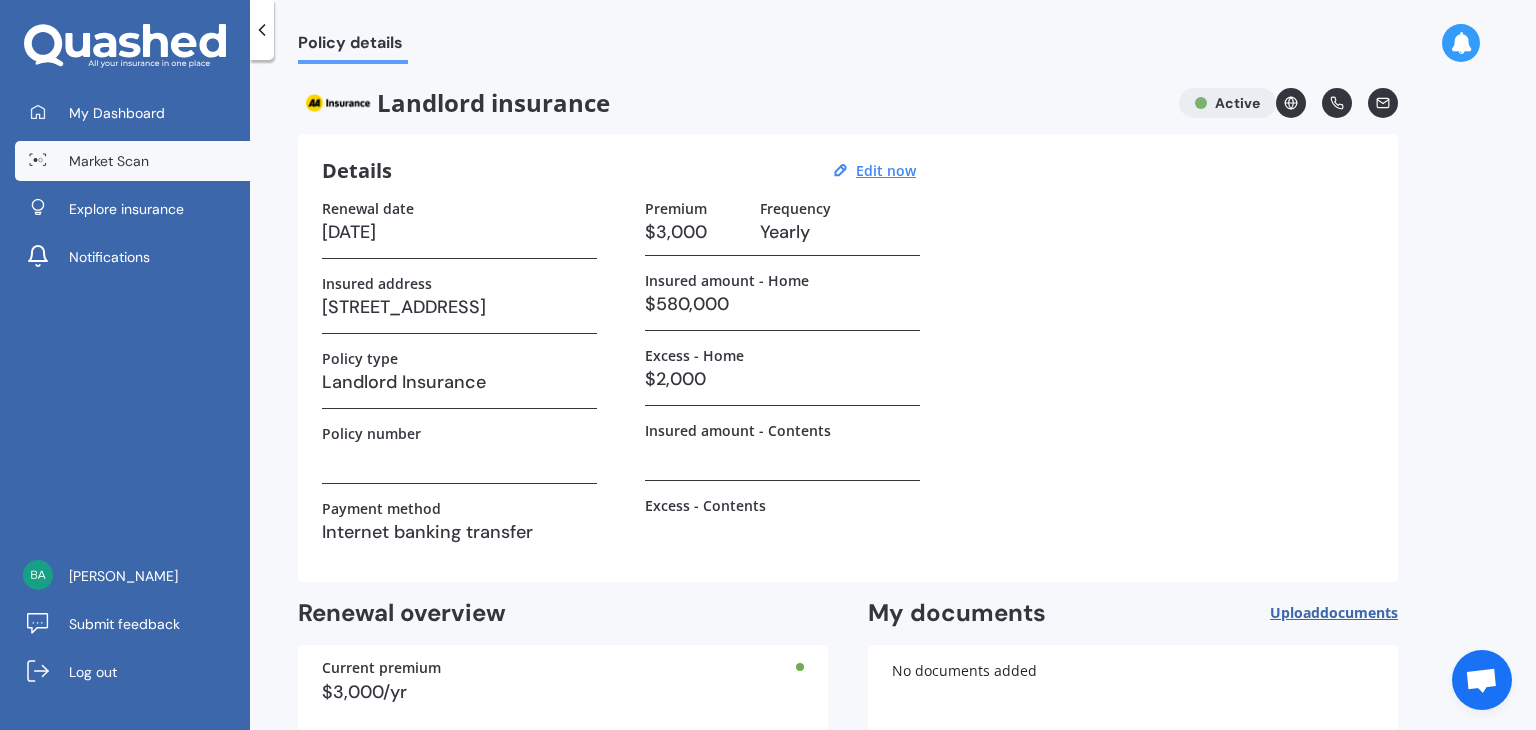 click on "Market Scan" at bounding box center (109, 161) 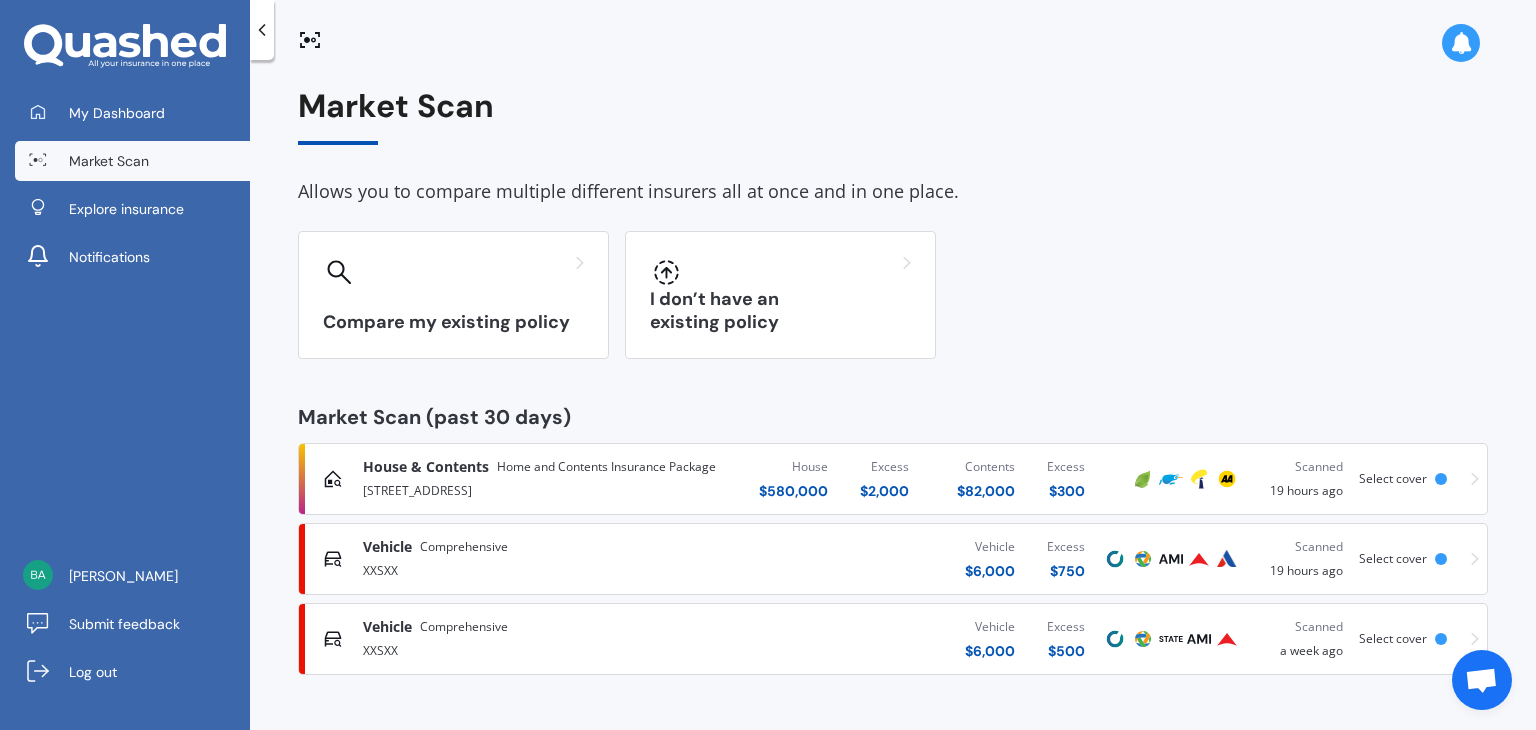 click on "Select cover" at bounding box center [1393, 478] 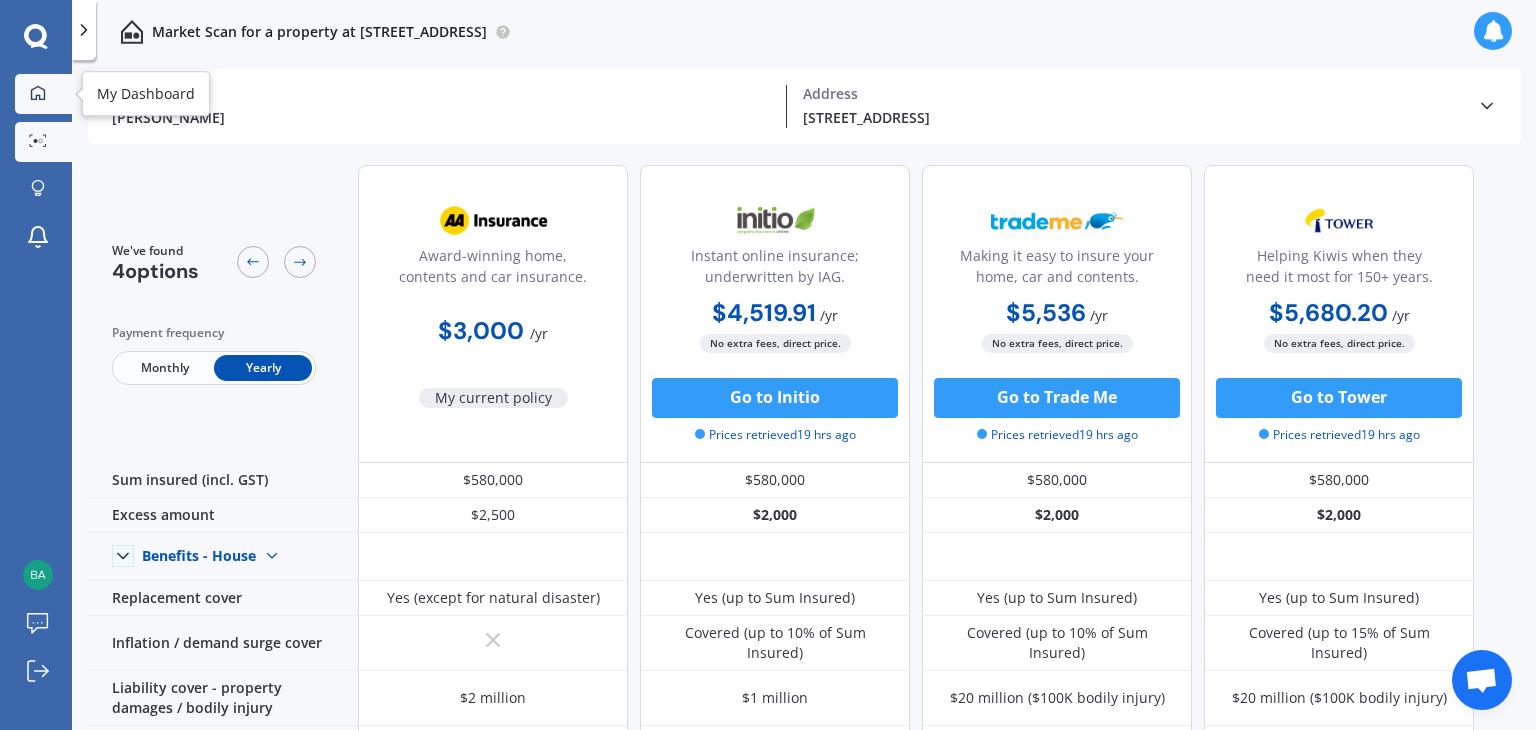 click on "My Dashboard" at bounding box center [43, 94] 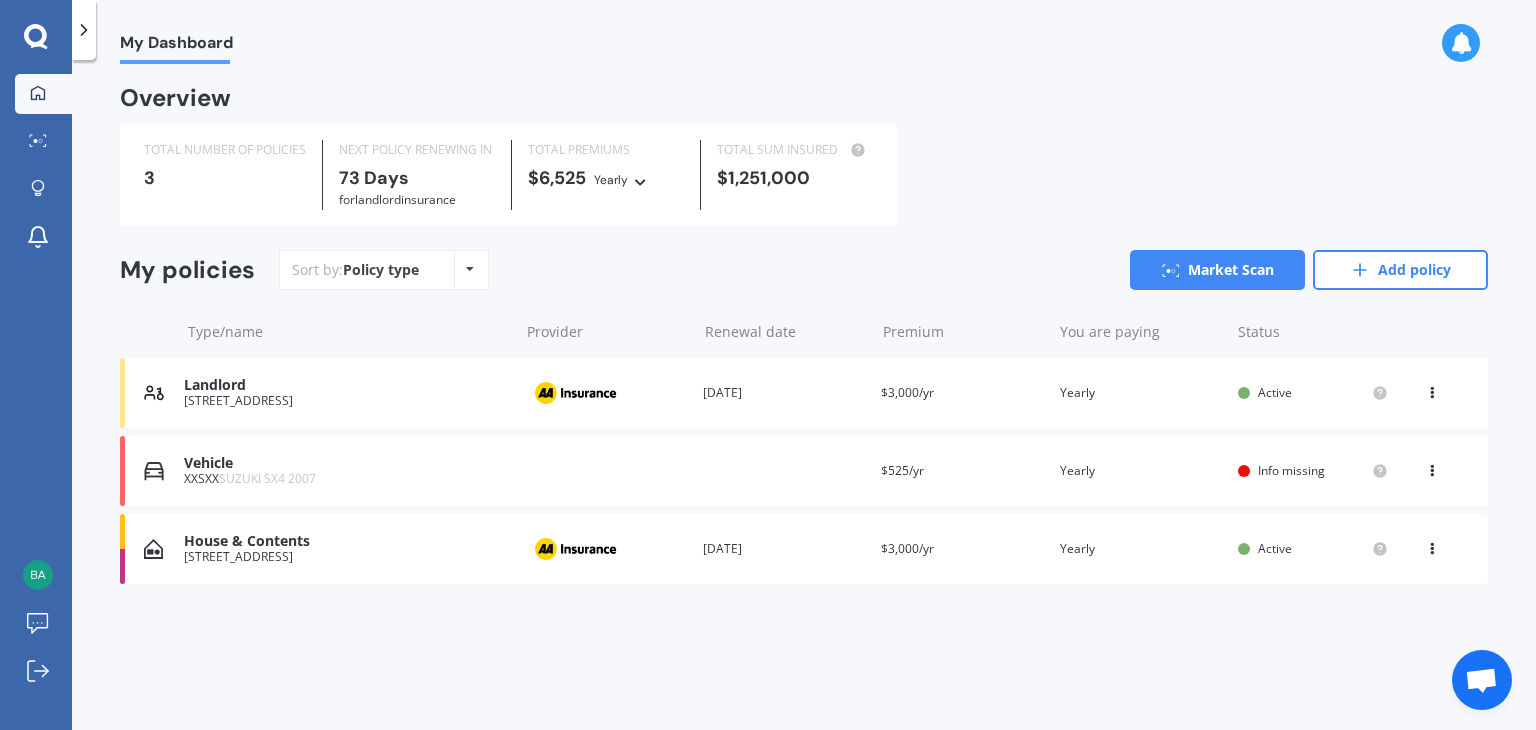 click at bounding box center (1432, 389) 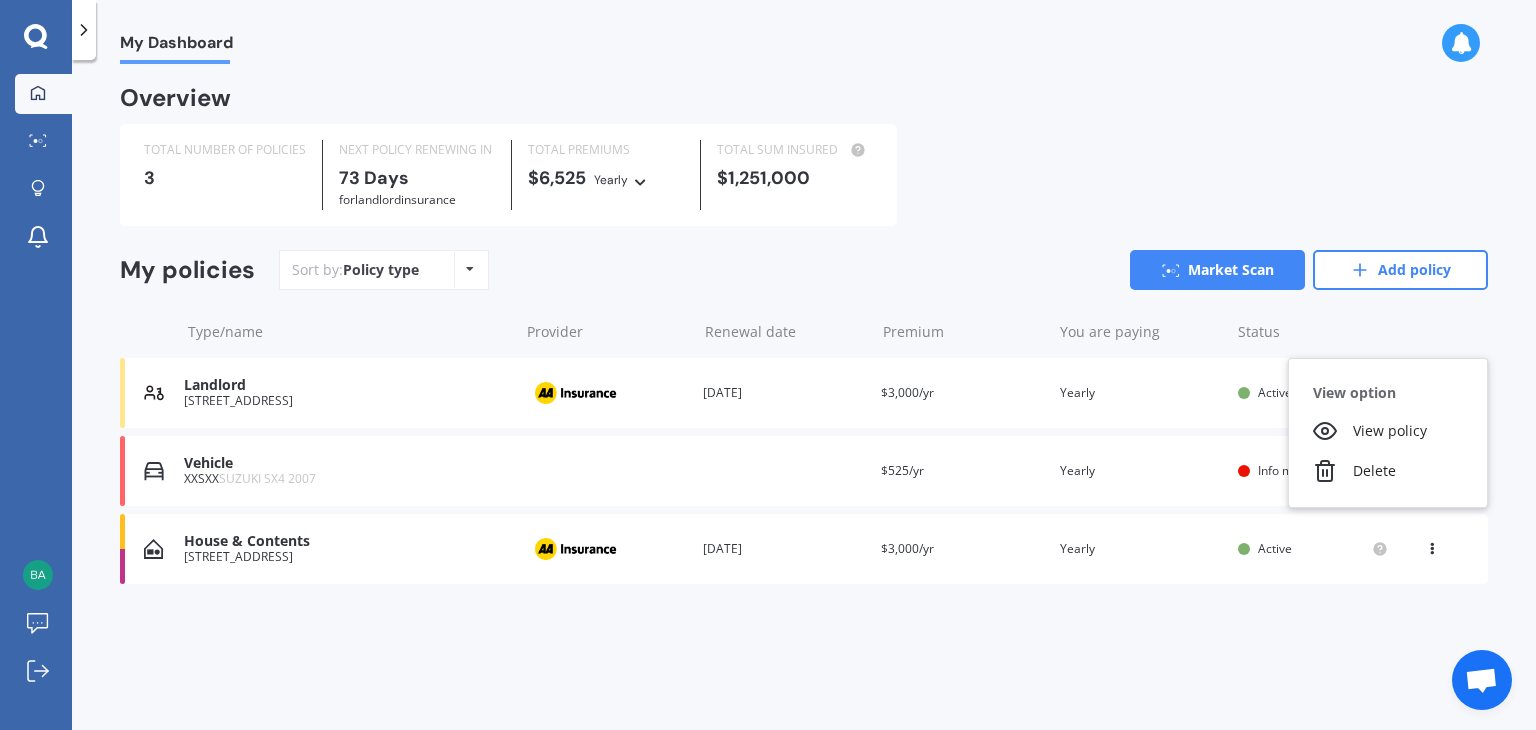 click on "Type/name Provider Renewal date Premium You are paying Status" at bounding box center [804, 332] 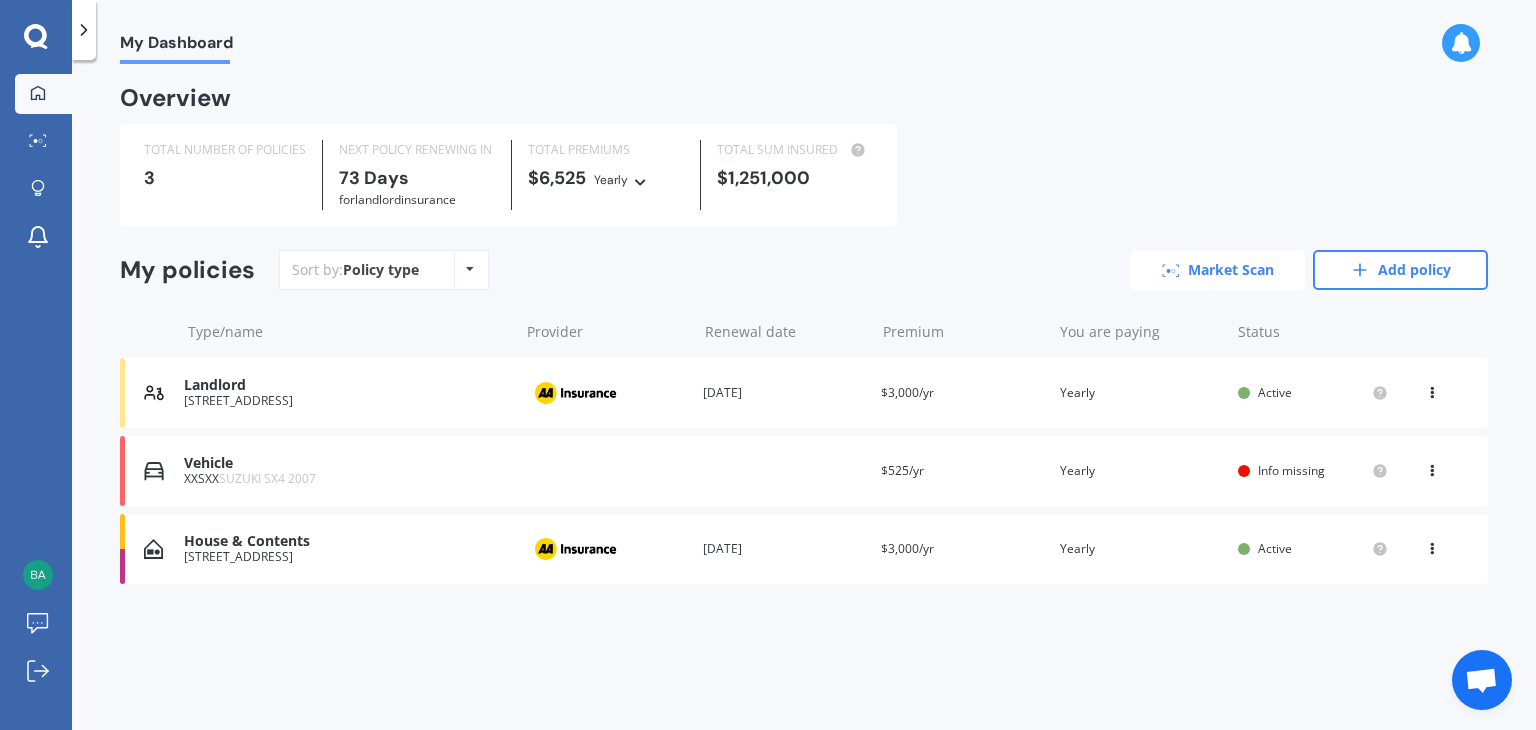click on "Market Scan" at bounding box center (1217, 270) 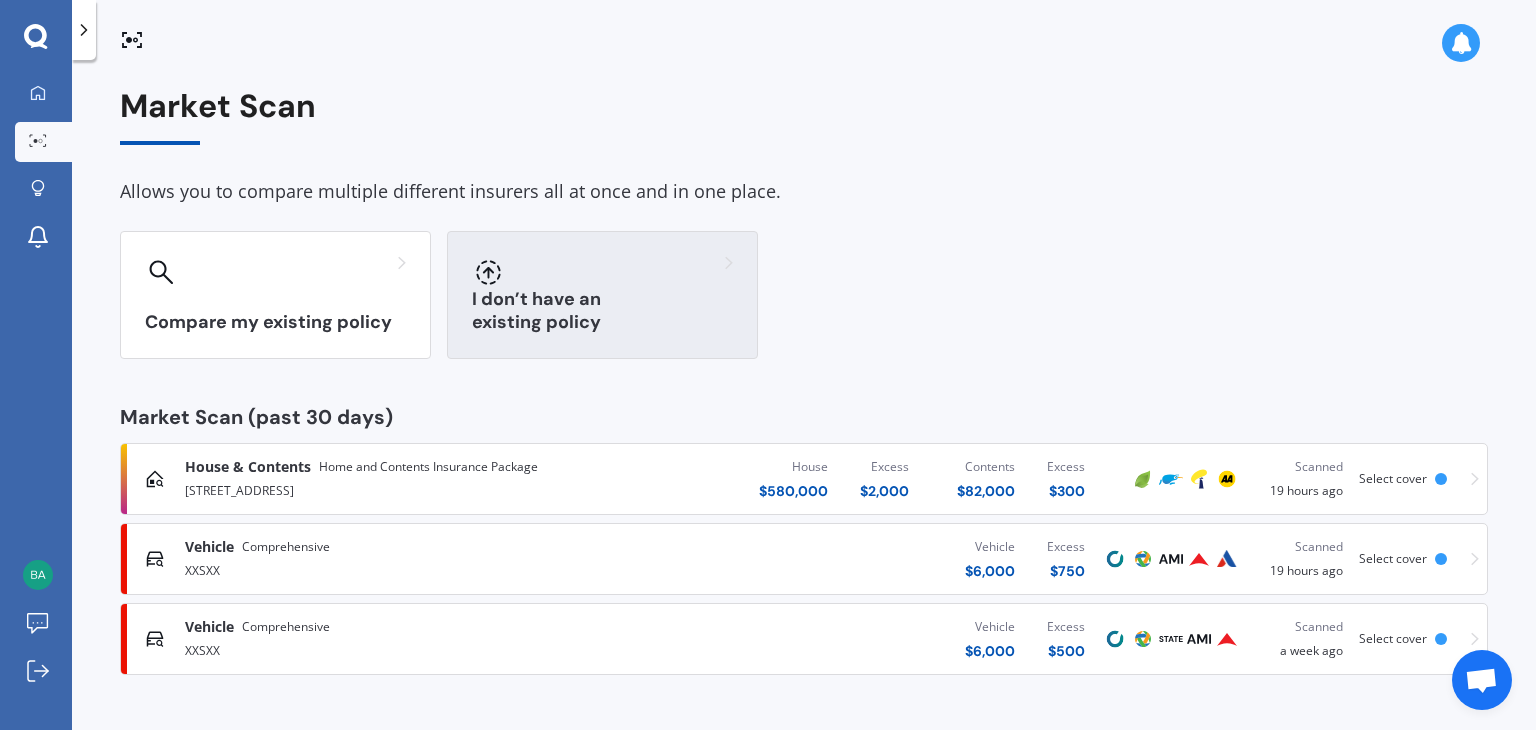 click on "I don’t have an existing policy" at bounding box center (602, 295) 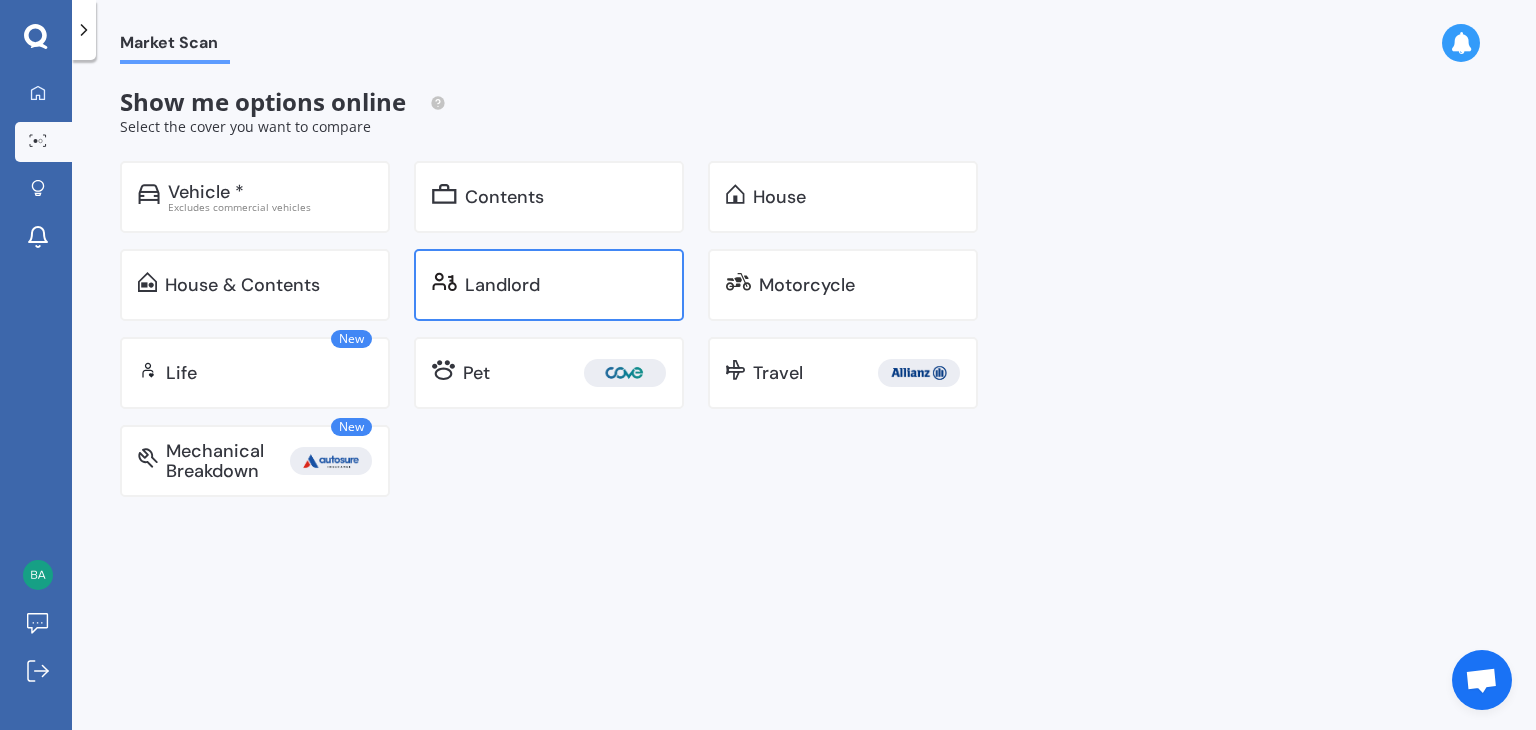 click on "Landlord" at bounding box center (549, 285) 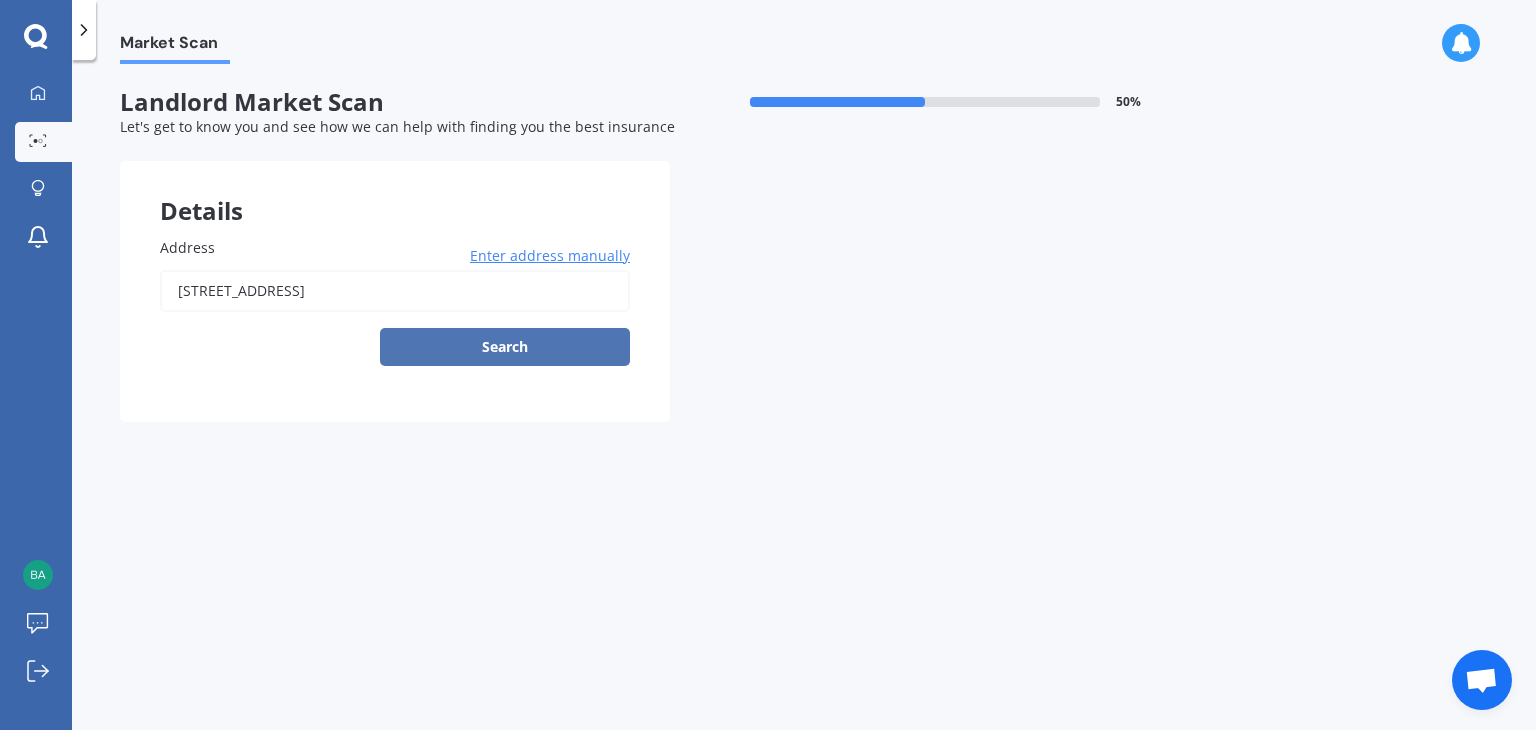 click on "Search" at bounding box center (505, 347) 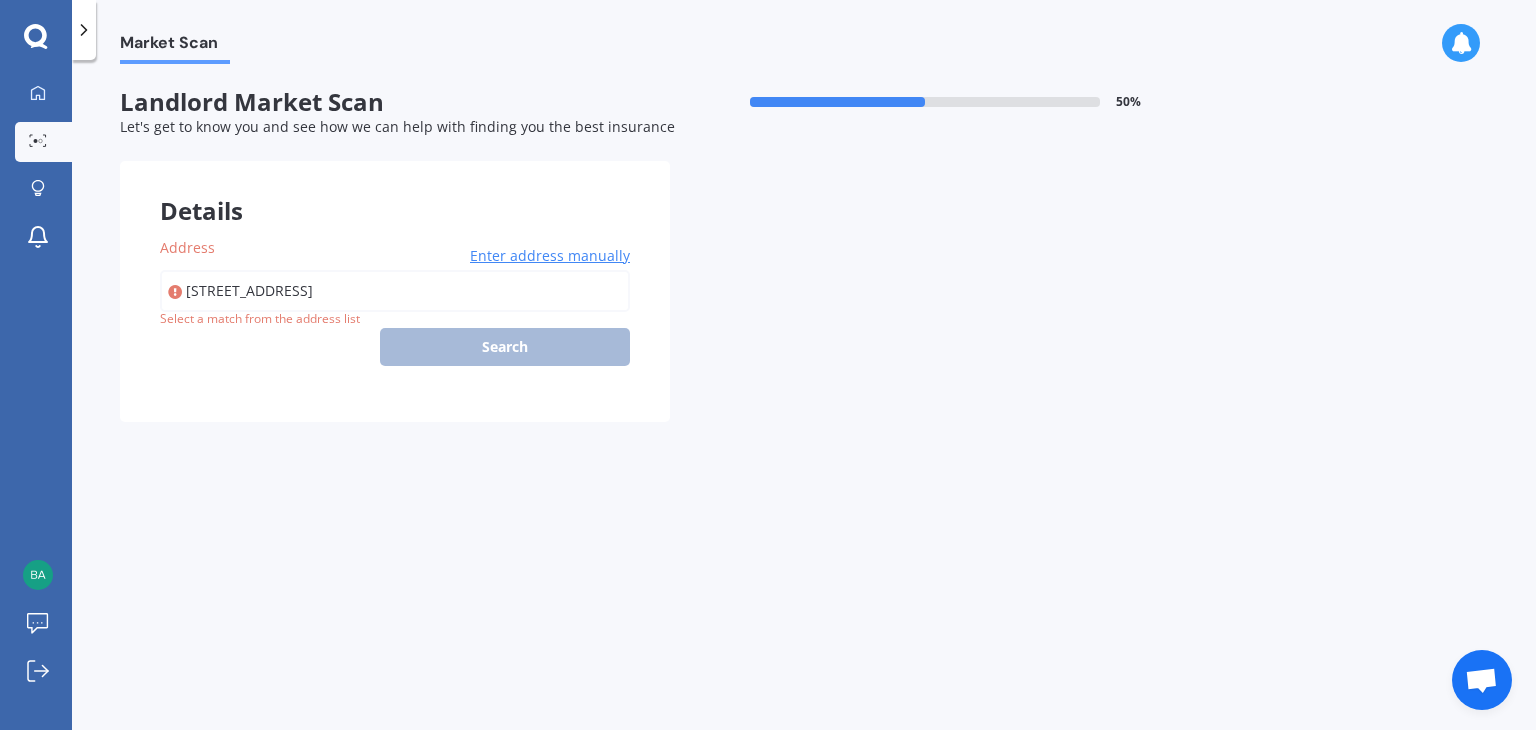 type on "[STREET_ADDRESS]" 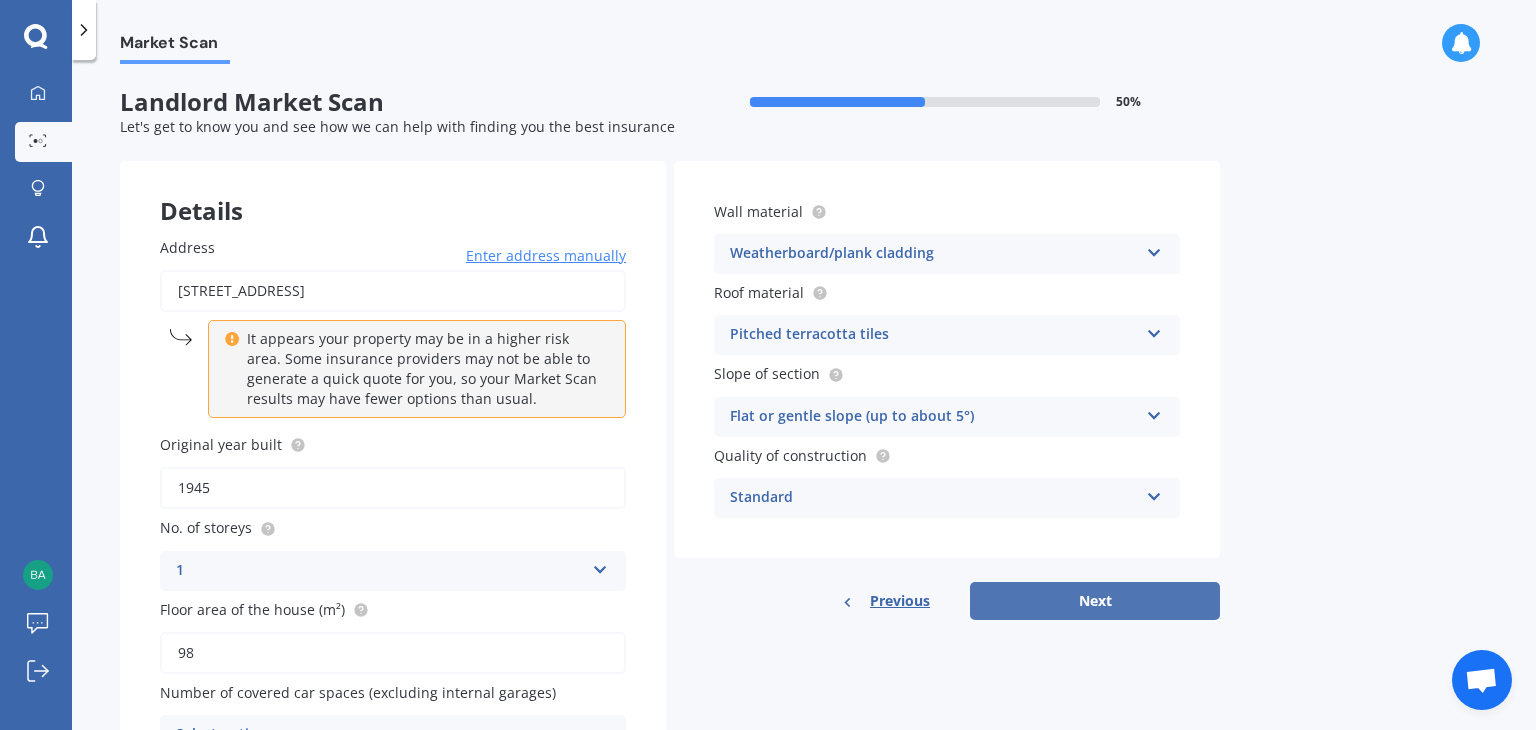 click on "Next" at bounding box center (1095, 601) 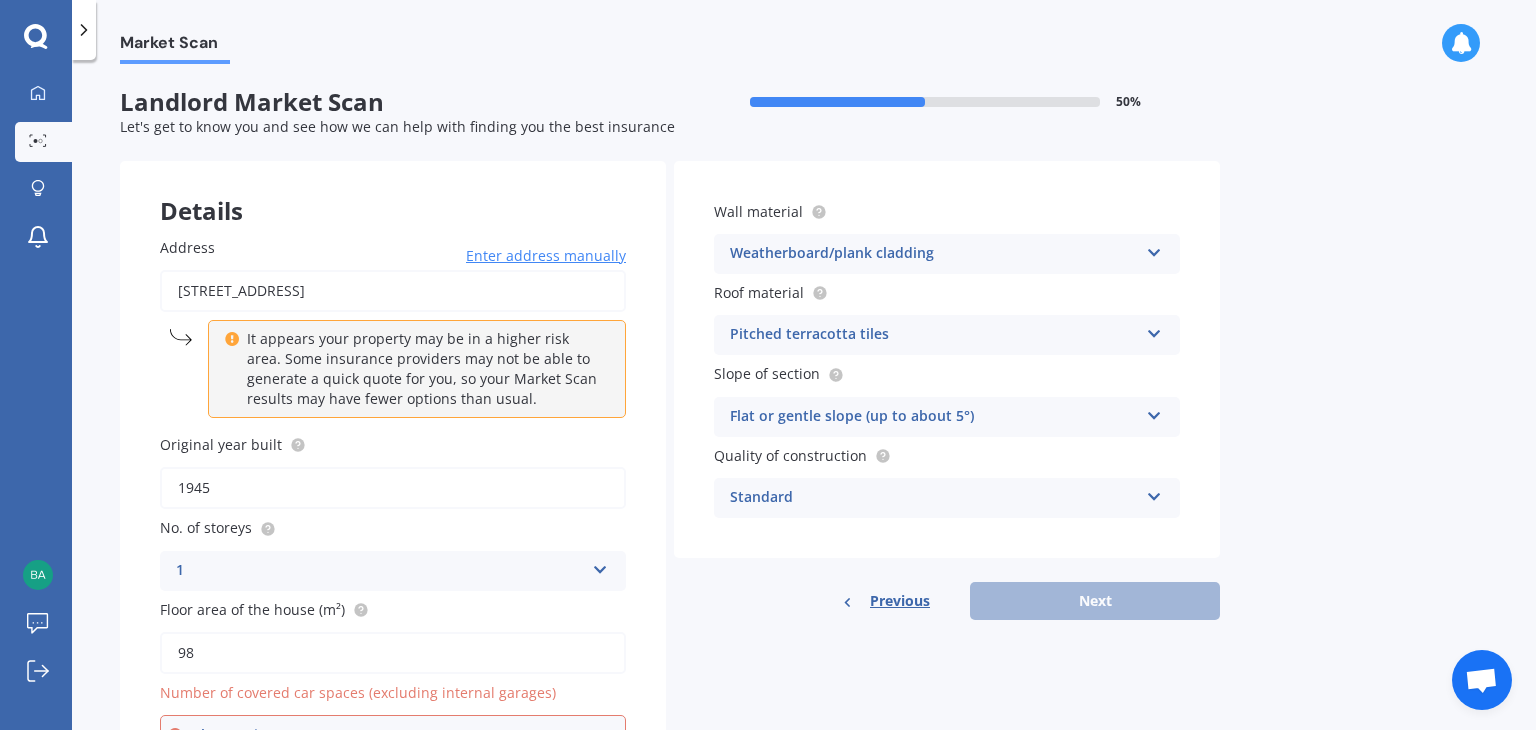 scroll, scrollTop: 20, scrollLeft: 0, axis: vertical 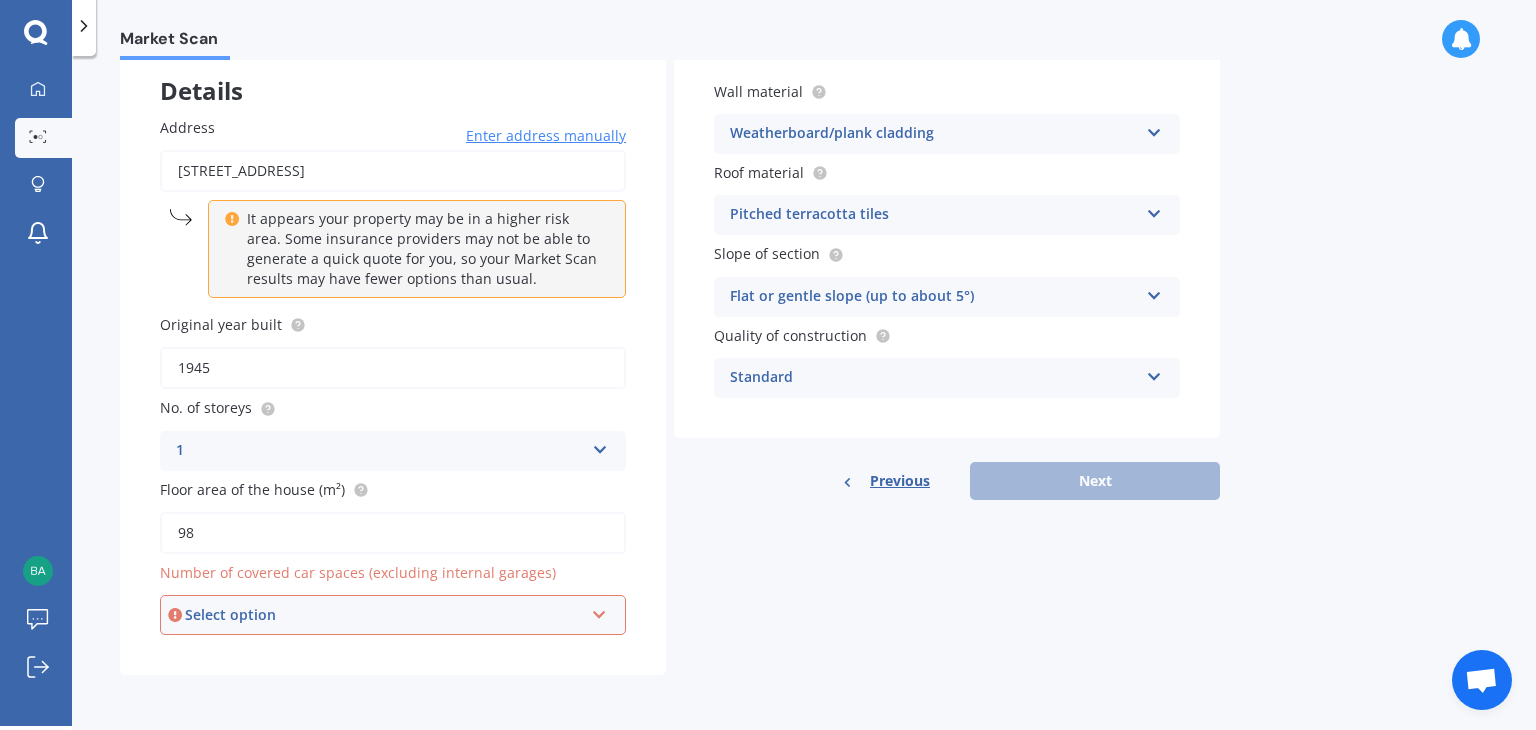 click at bounding box center [599, 611] 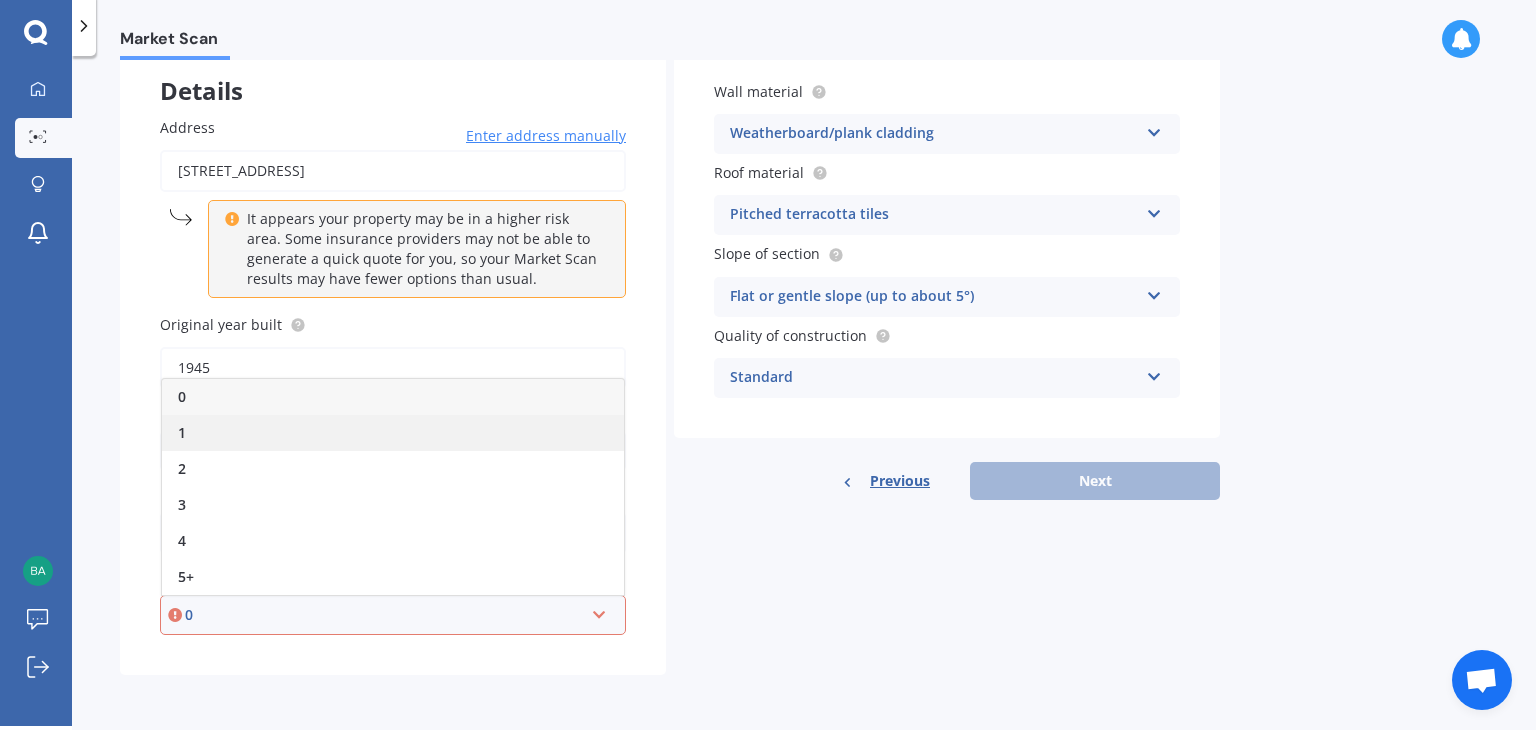 click on "1" at bounding box center (393, 433) 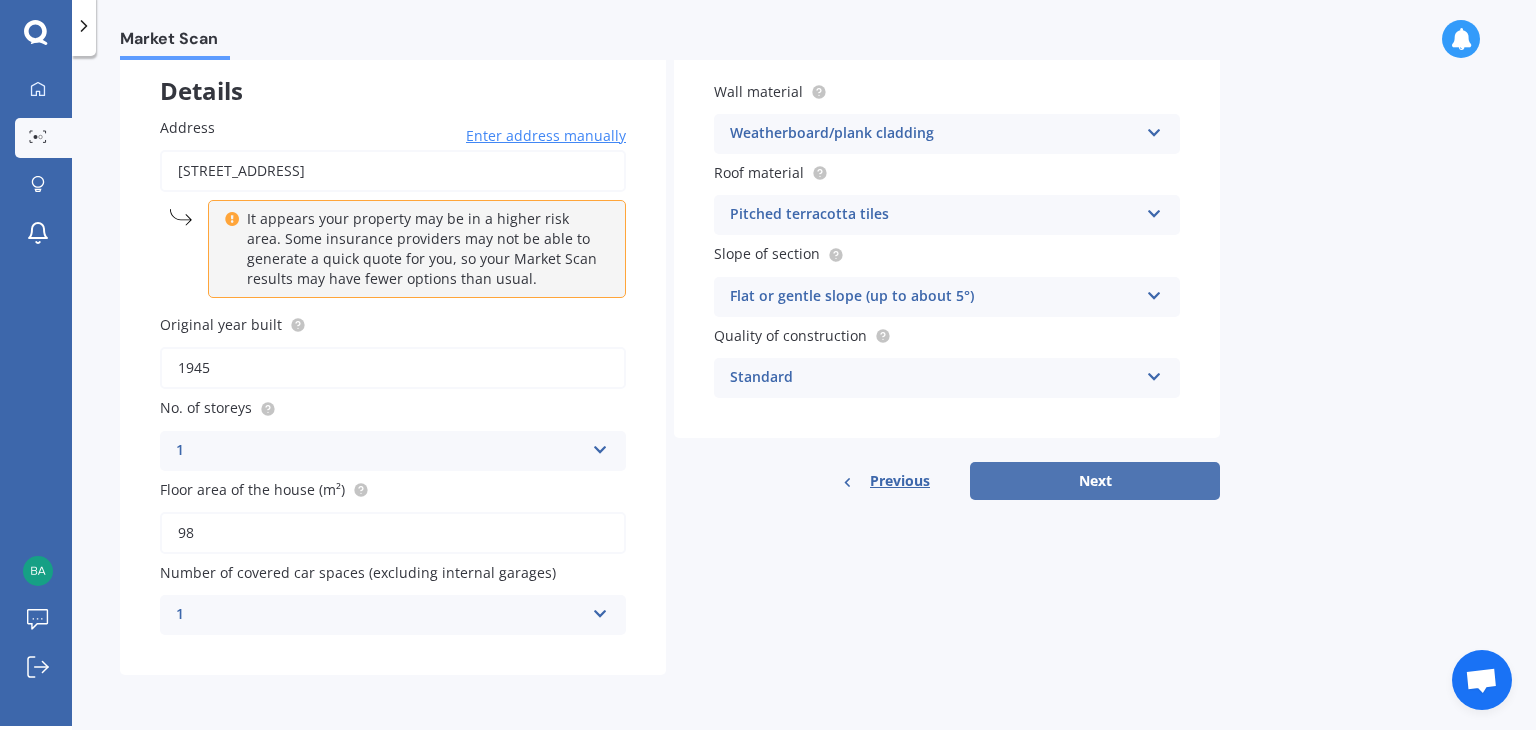 click on "Next" at bounding box center [1095, 481] 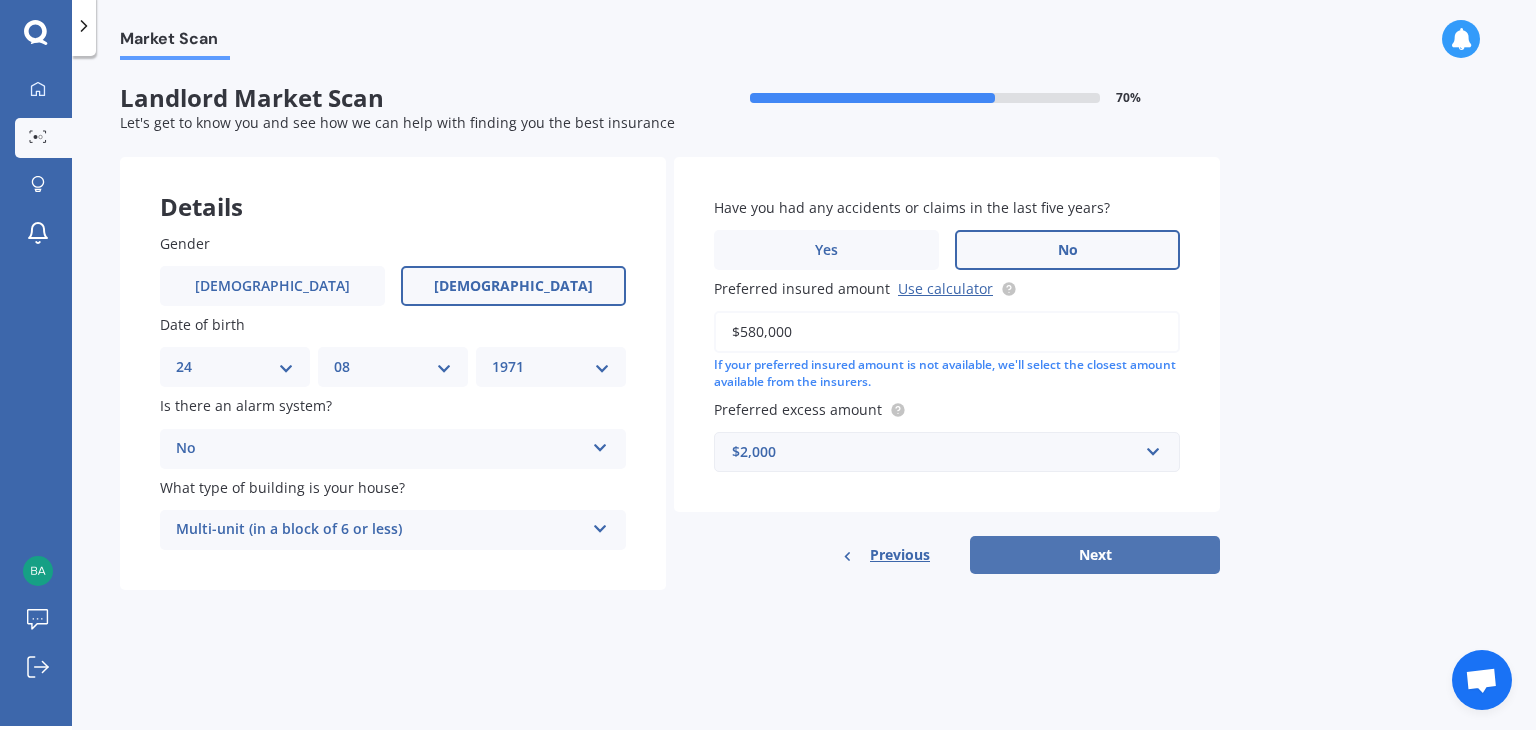 scroll, scrollTop: 0, scrollLeft: 0, axis: both 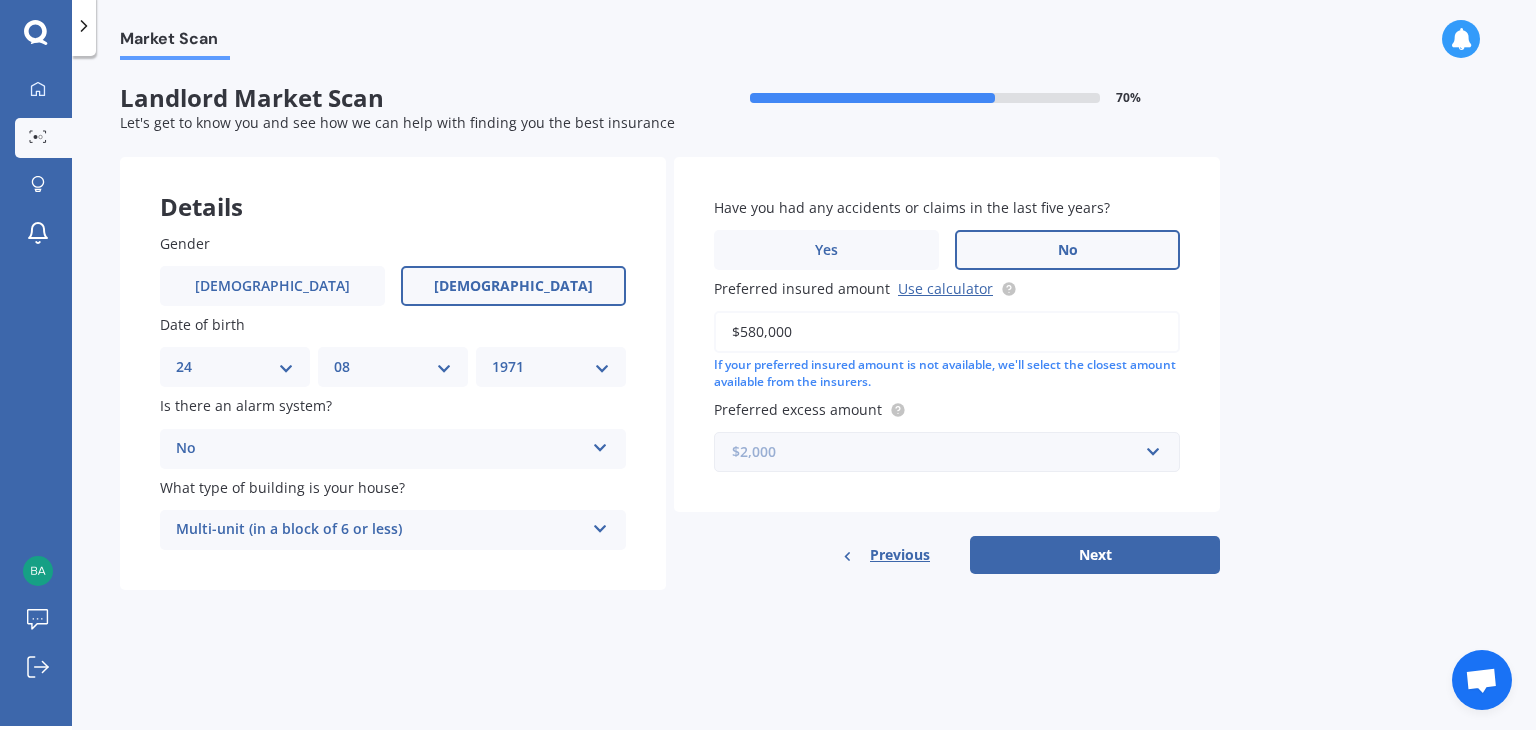 click at bounding box center [940, 452] 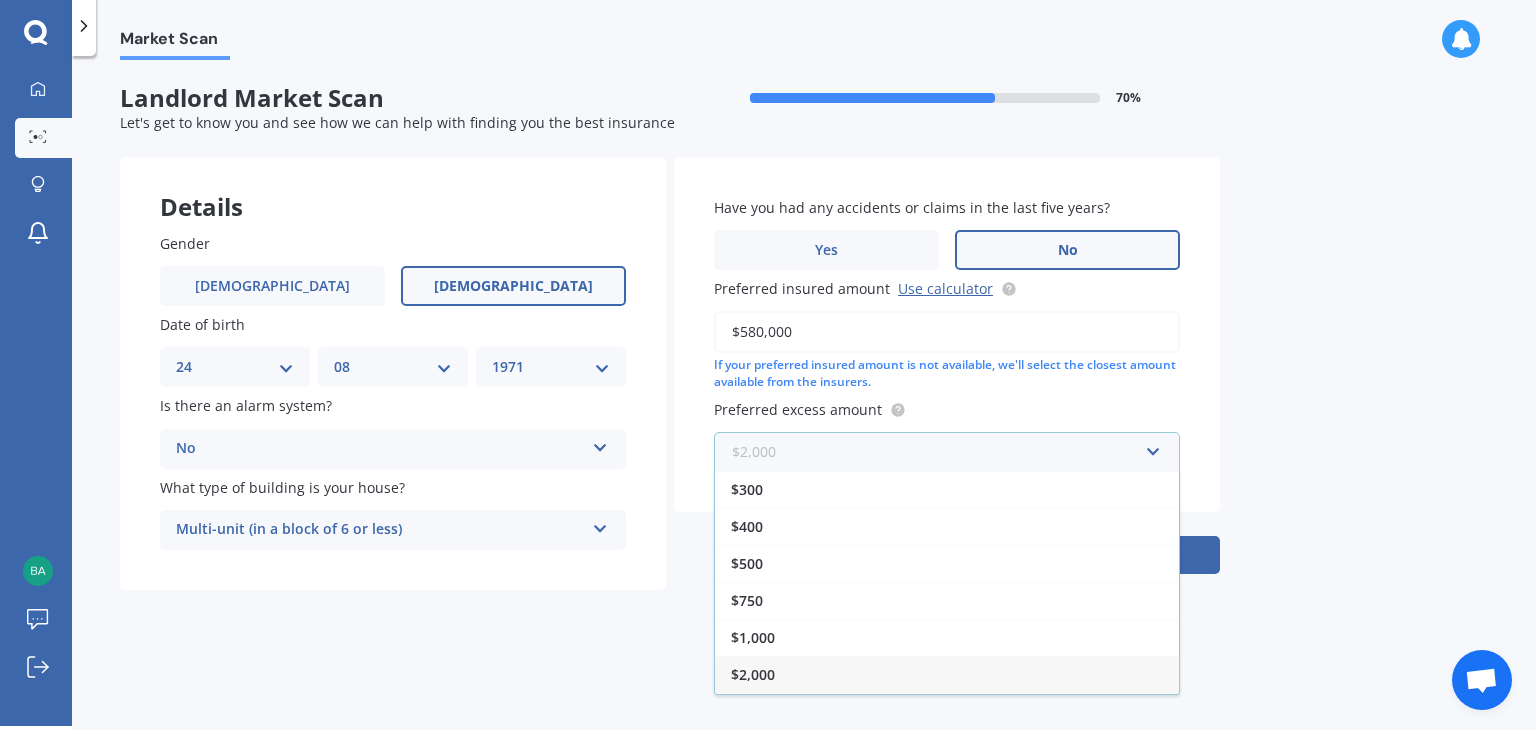 click at bounding box center [940, 452] 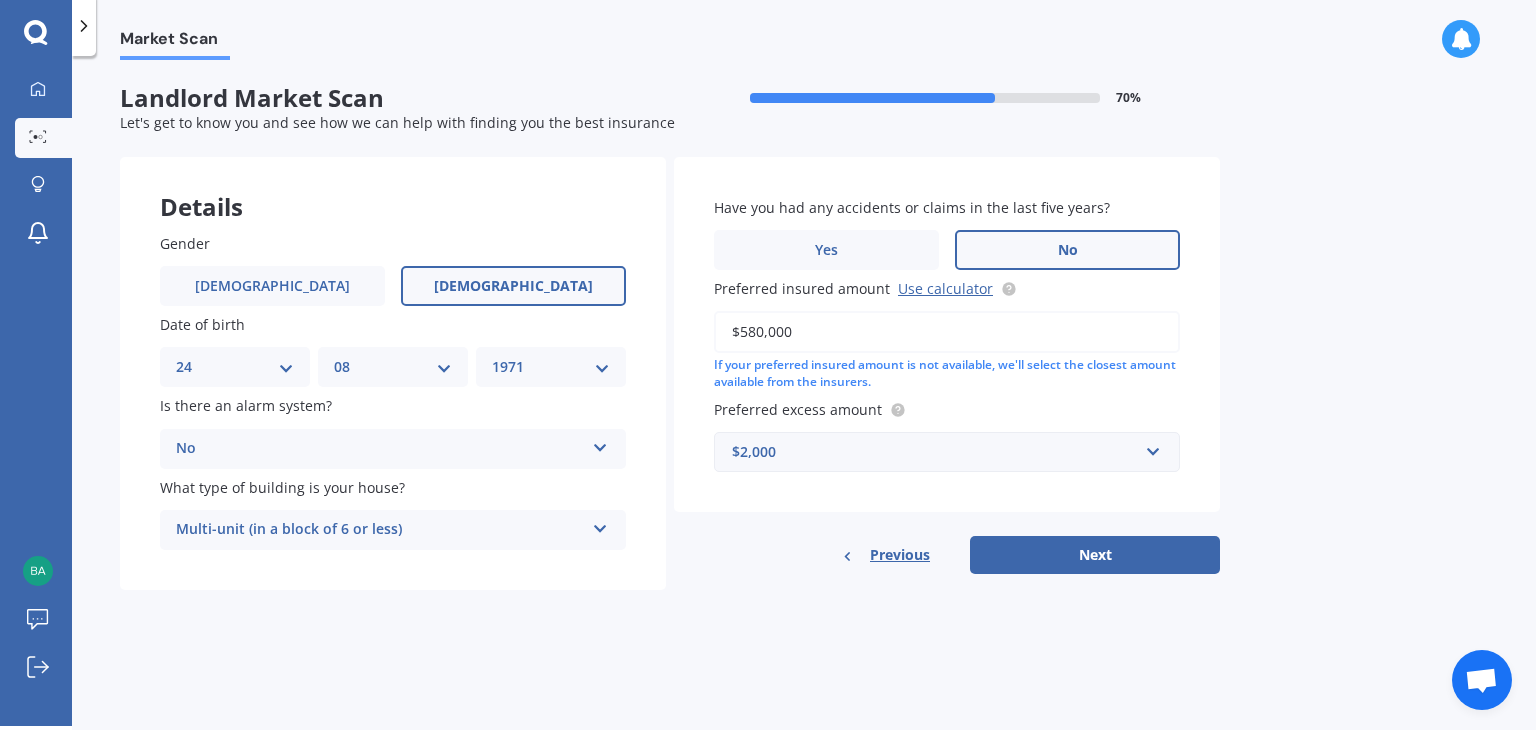 click on "Preferred excess amount $2,000 $300 $400 $500 $750 $1,000 $2,000 $2,500" at bounding box center (947, 435) 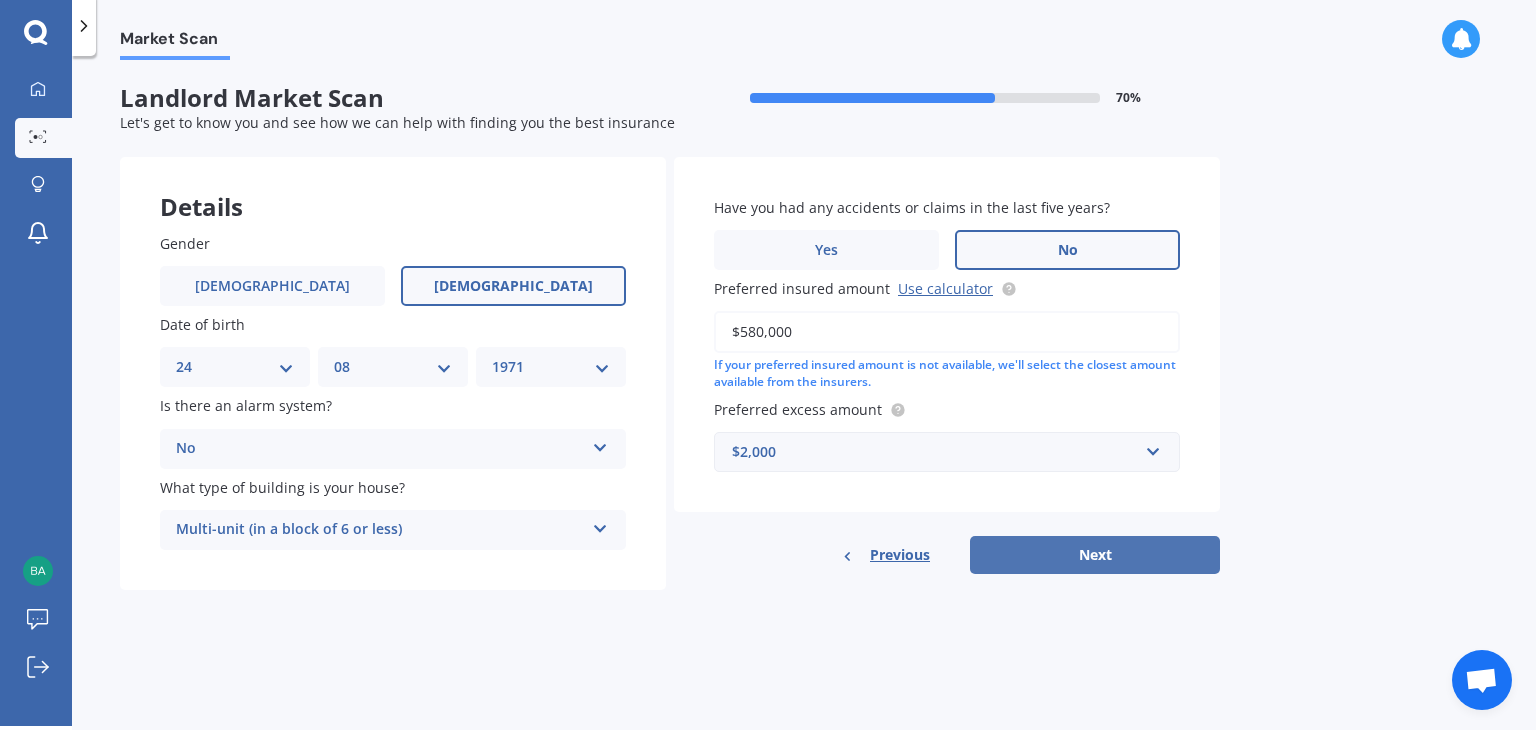 click on "Next" at bounding box center [1095, 555] 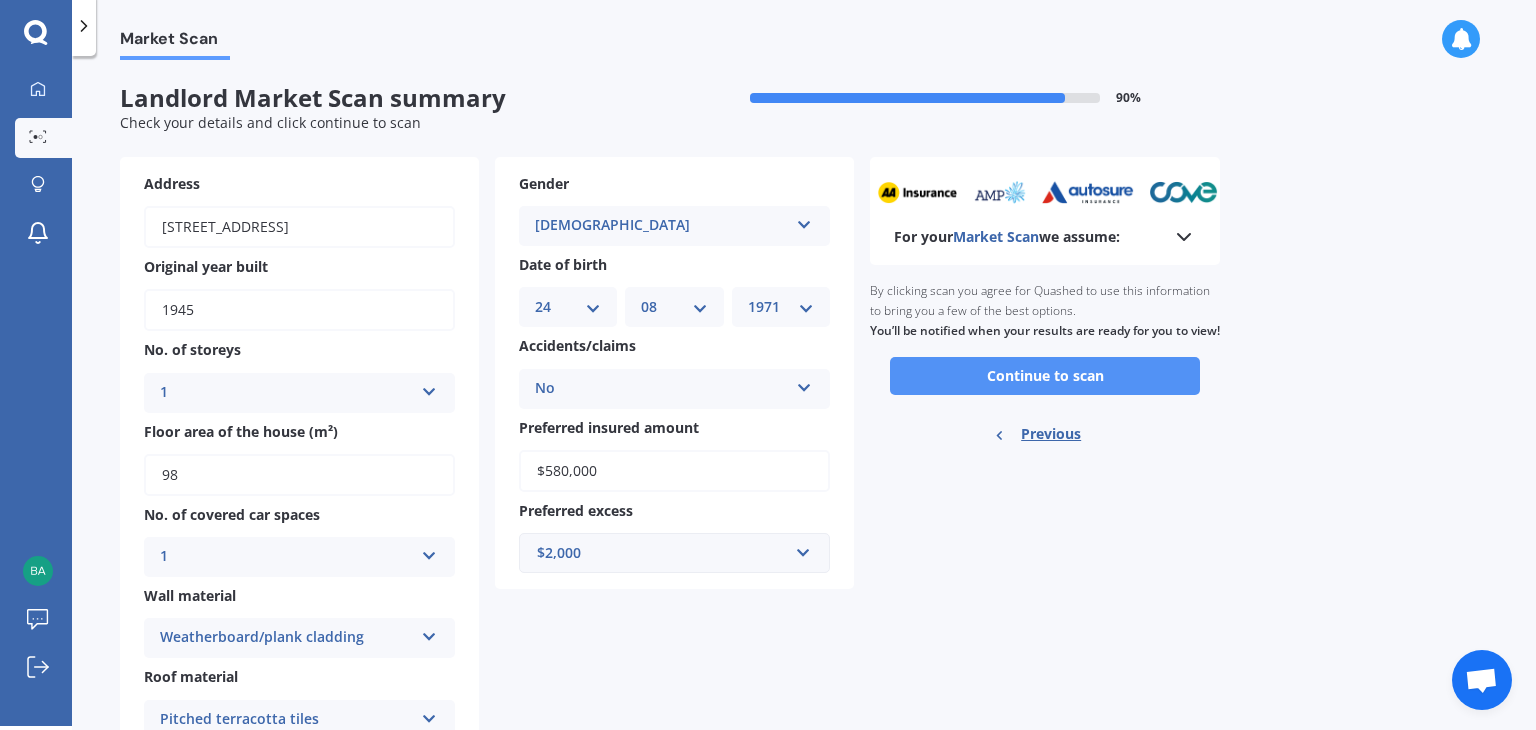 click on "Continue to scan" at bounding box center (1045, 376) 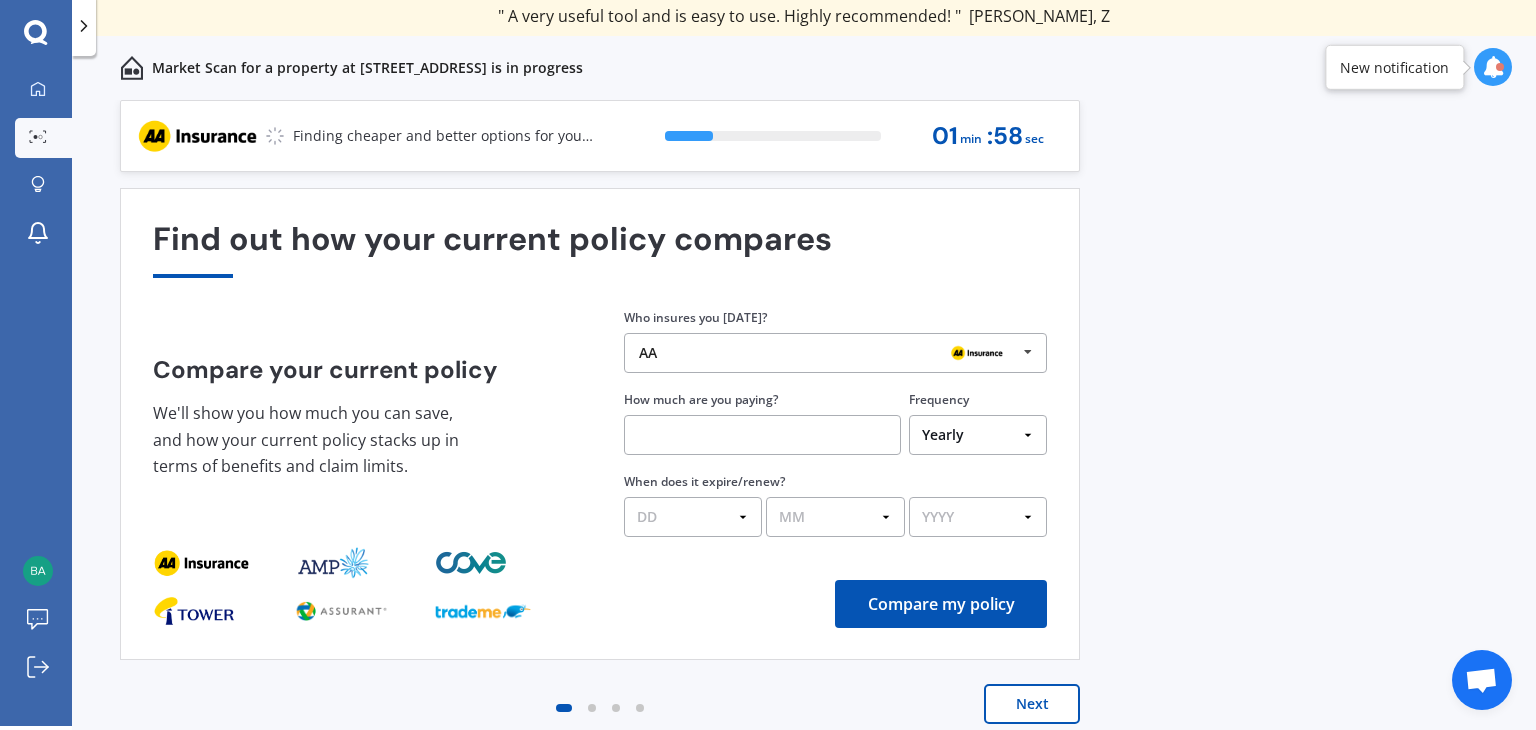 click at bounding box center (762, 435) 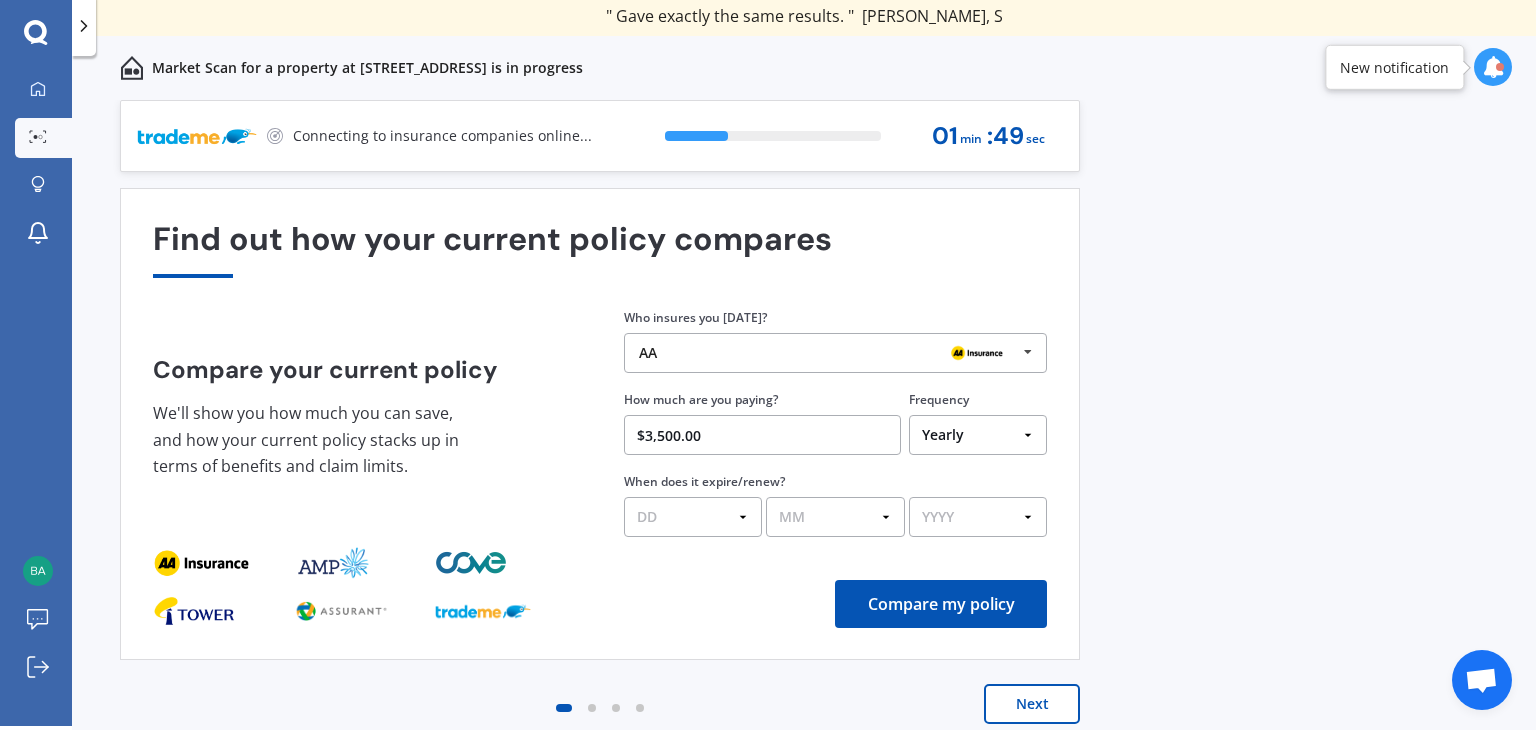 type on "$3,500.00" 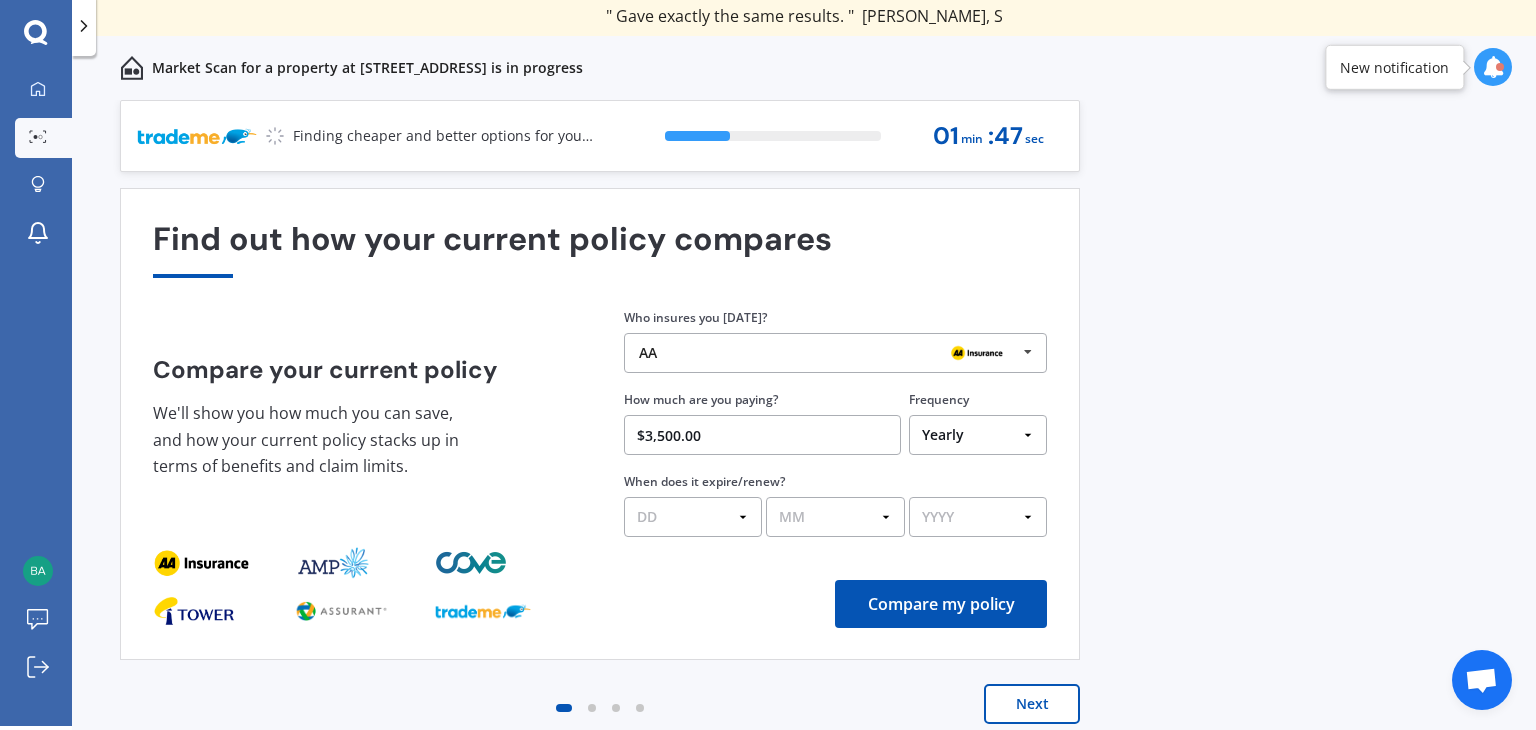 click on "DD 01 02 03 04 05 06 07 08 09 10 11 12 13 14 15 16 17 18 19 20 21 22 23 24 25 26 27 28 29 30 31" at bounding box center (693, 517) 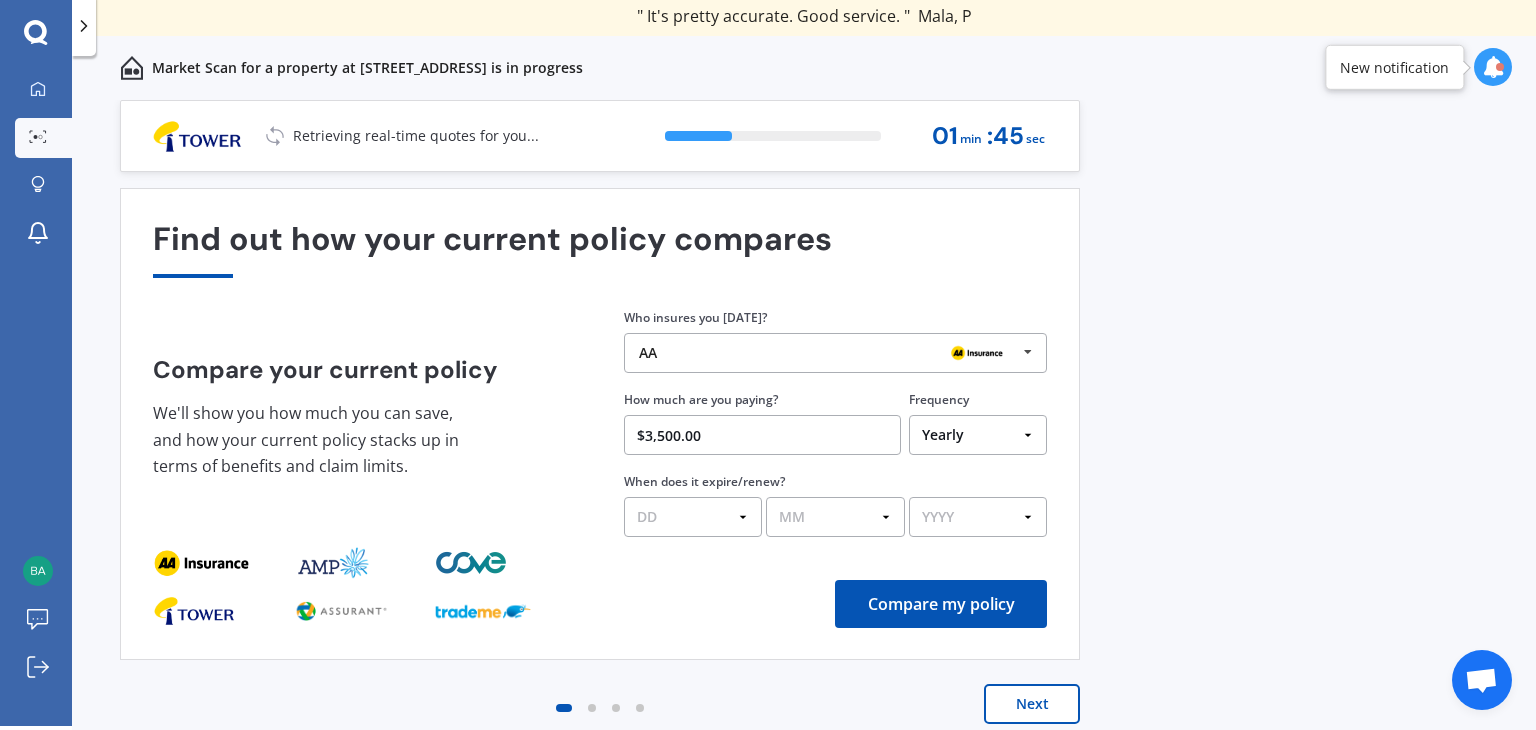 select on "27" 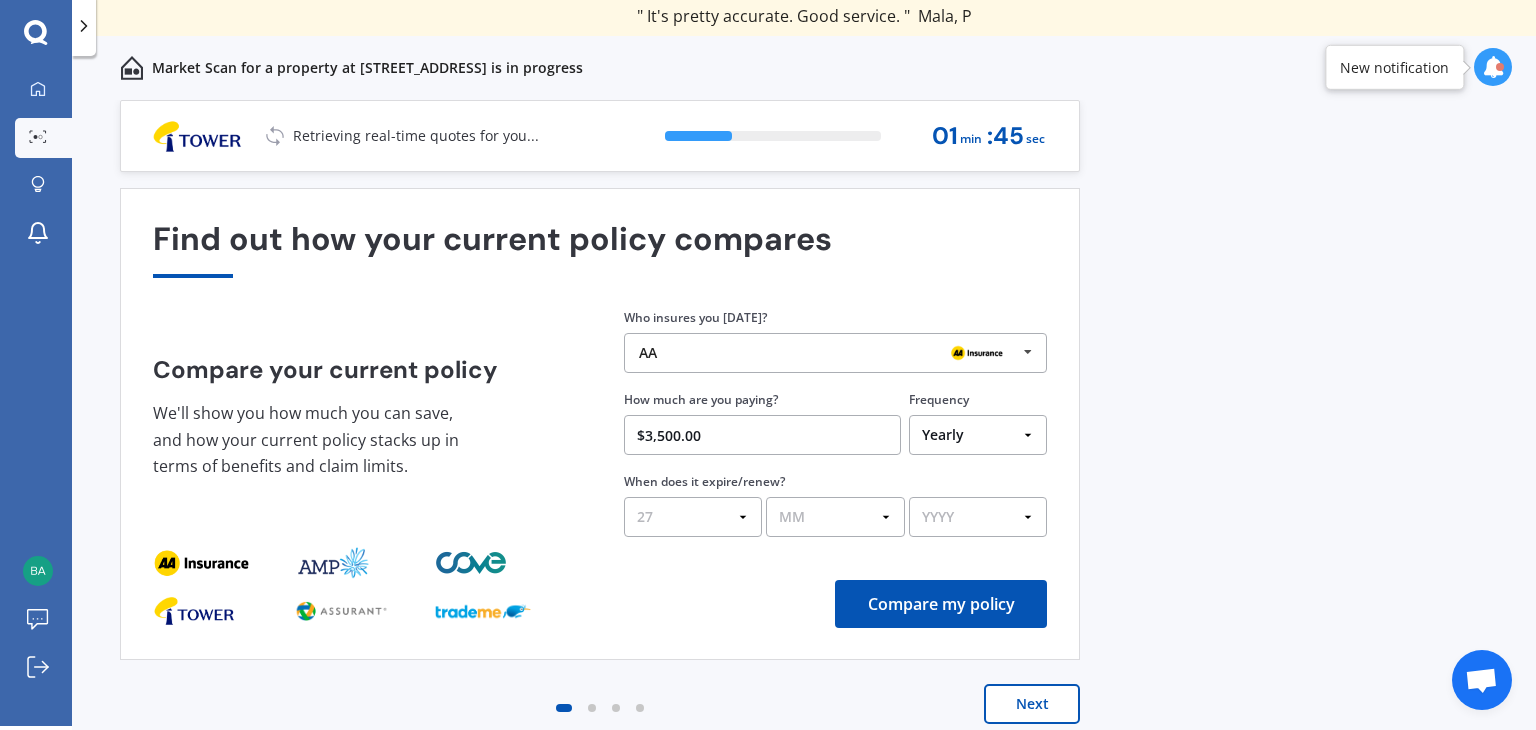 click on "DD 01 02 03 04 05 06 07 08 09 10 11 12 13 14 15 16 17 18 19 20 21 22 23 24 25 26 27 28 29 30 31" at bounding box center [693, 517] 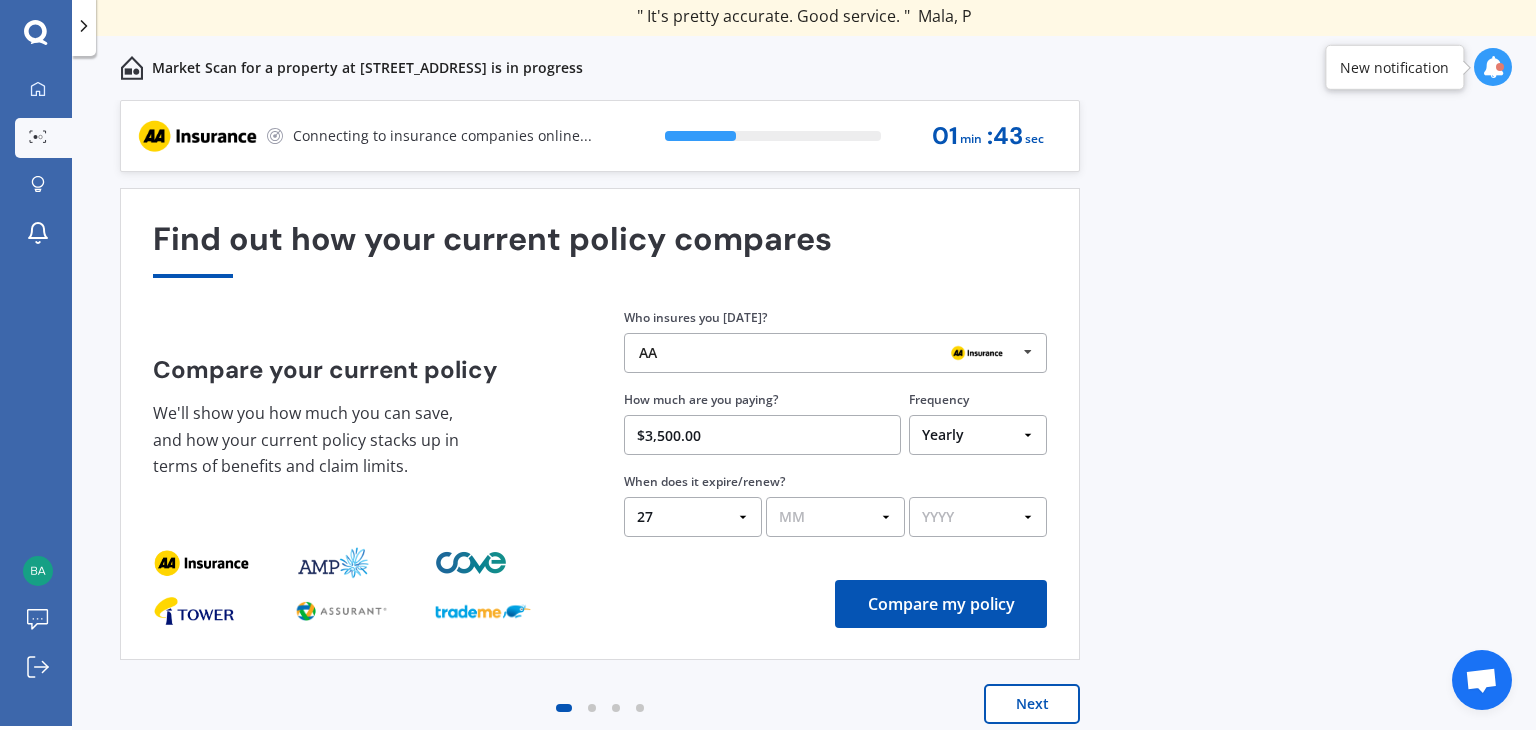 click on "MM 01 02 03 04 05 06 07 08 09 10 11 12" at bounding box center [835, 517] 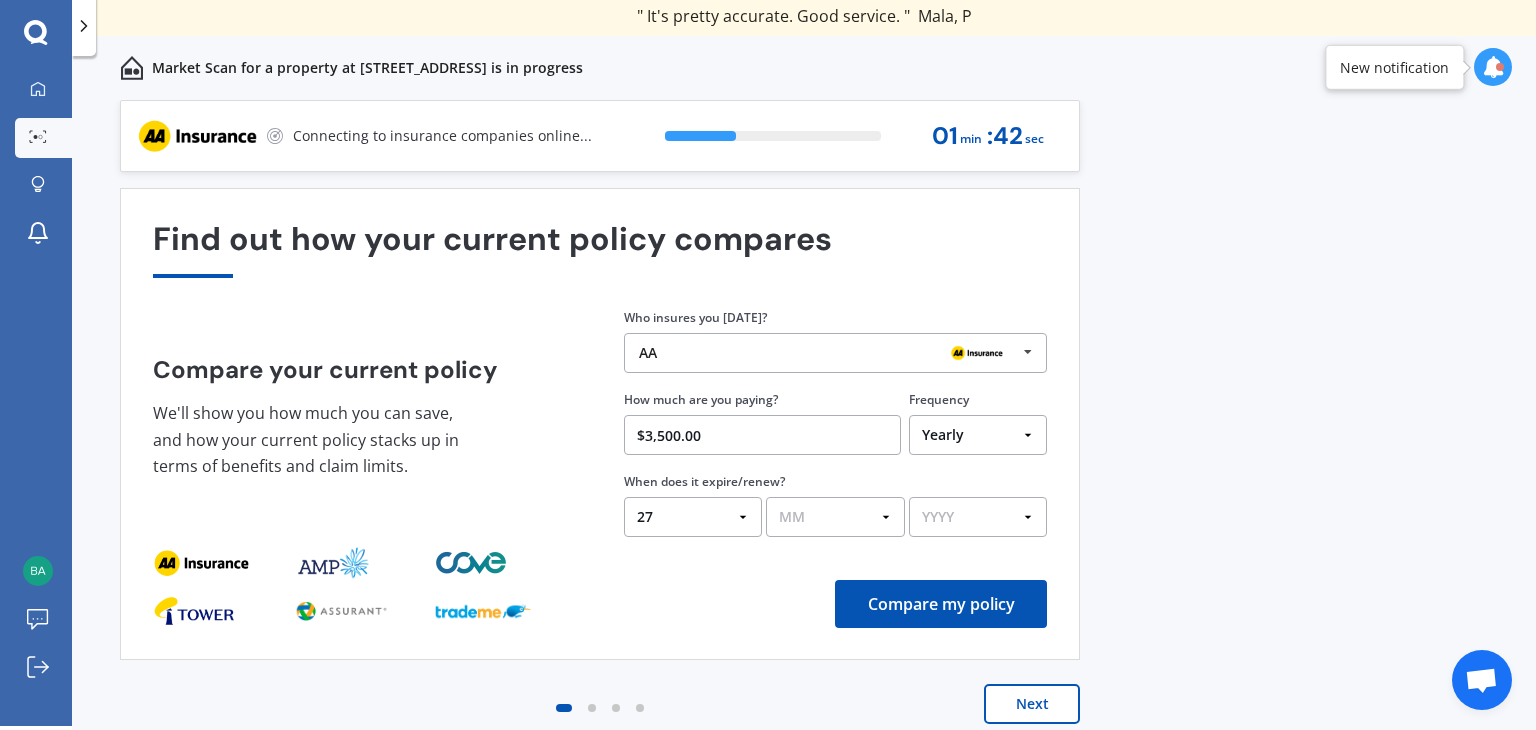 select on "09" 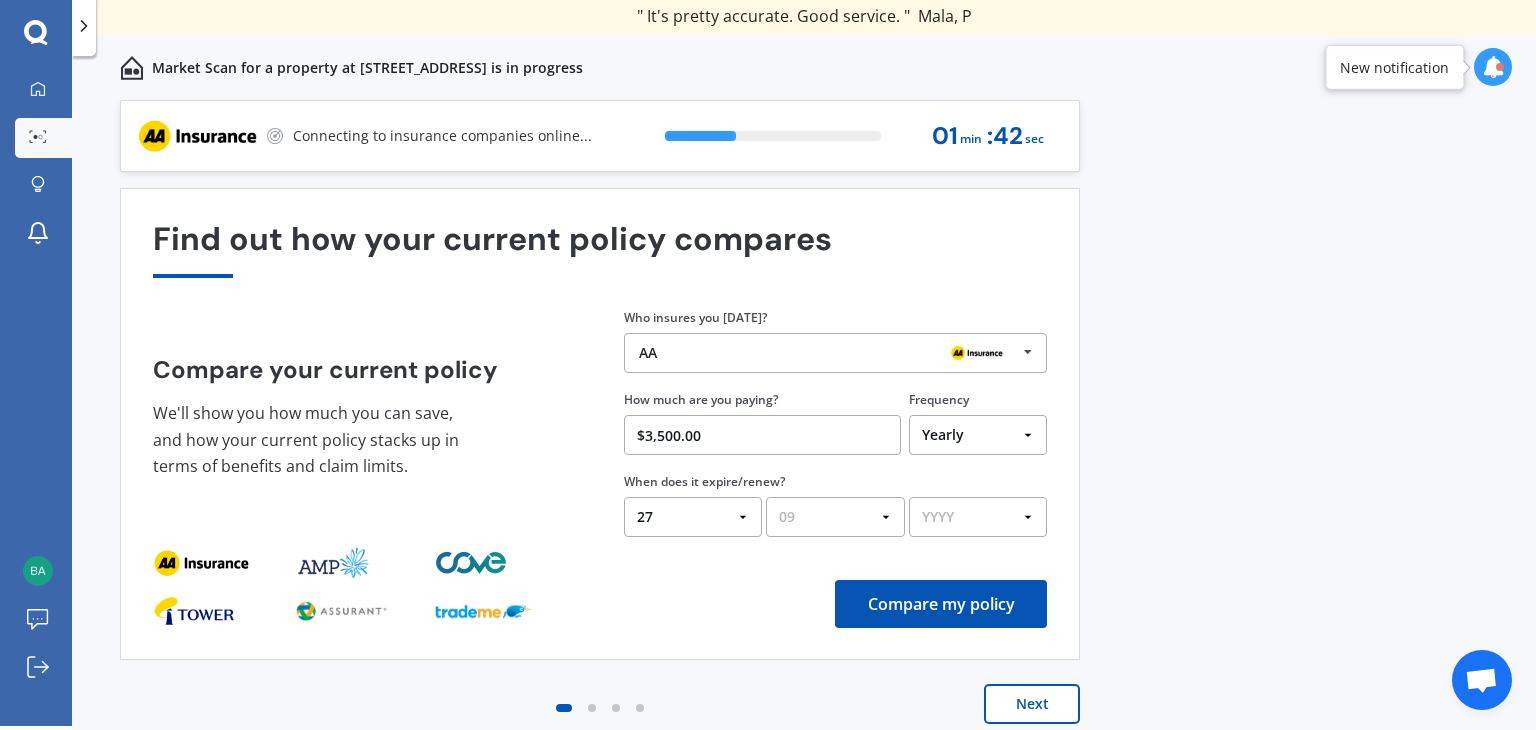 click on "MM 01 02 03 04 05 06 07 08 09 10 11 12" at bounding box center [835, 517] 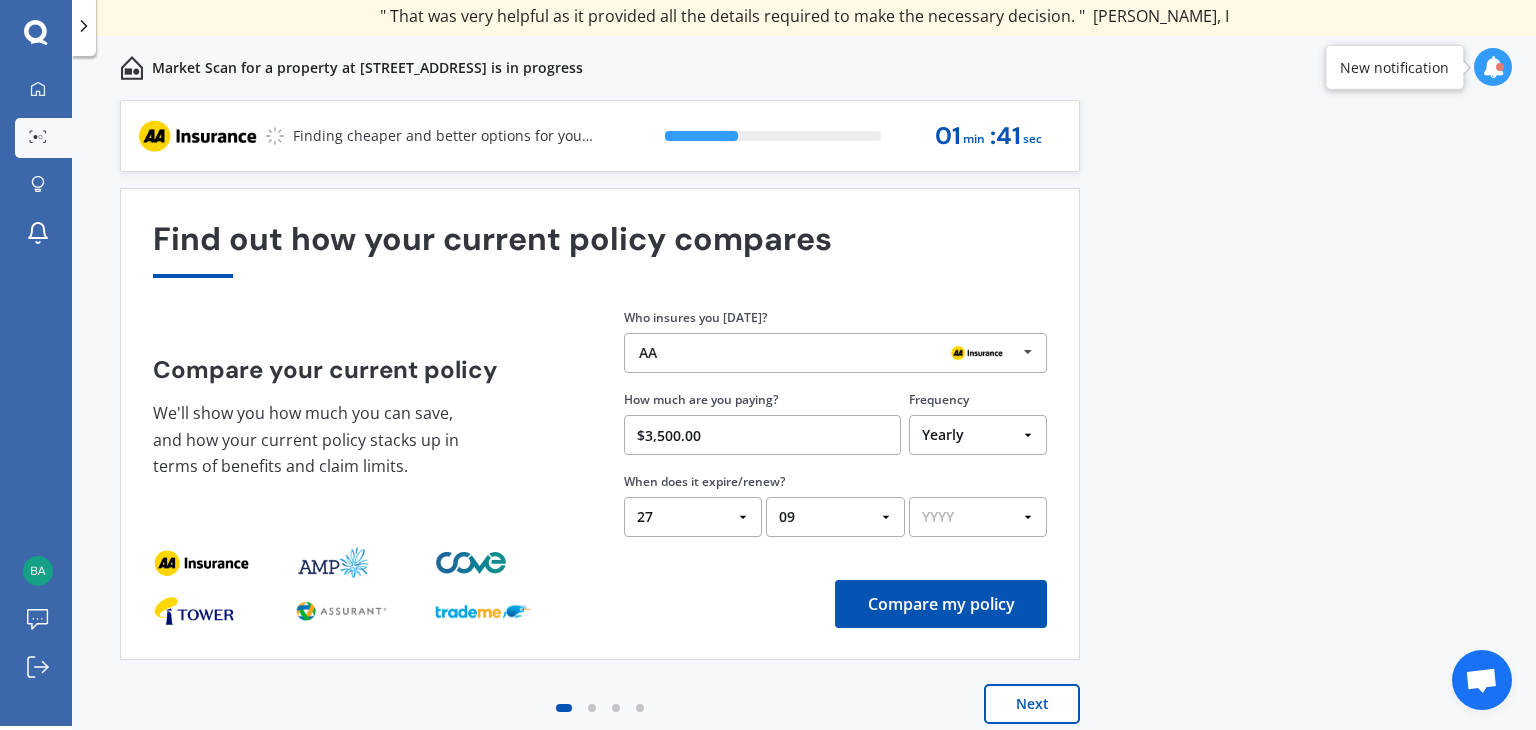 drag, startPoint x: 1035, startPoint y: 521, endPoint x: 1020, endPoint y: 521, distance: 15 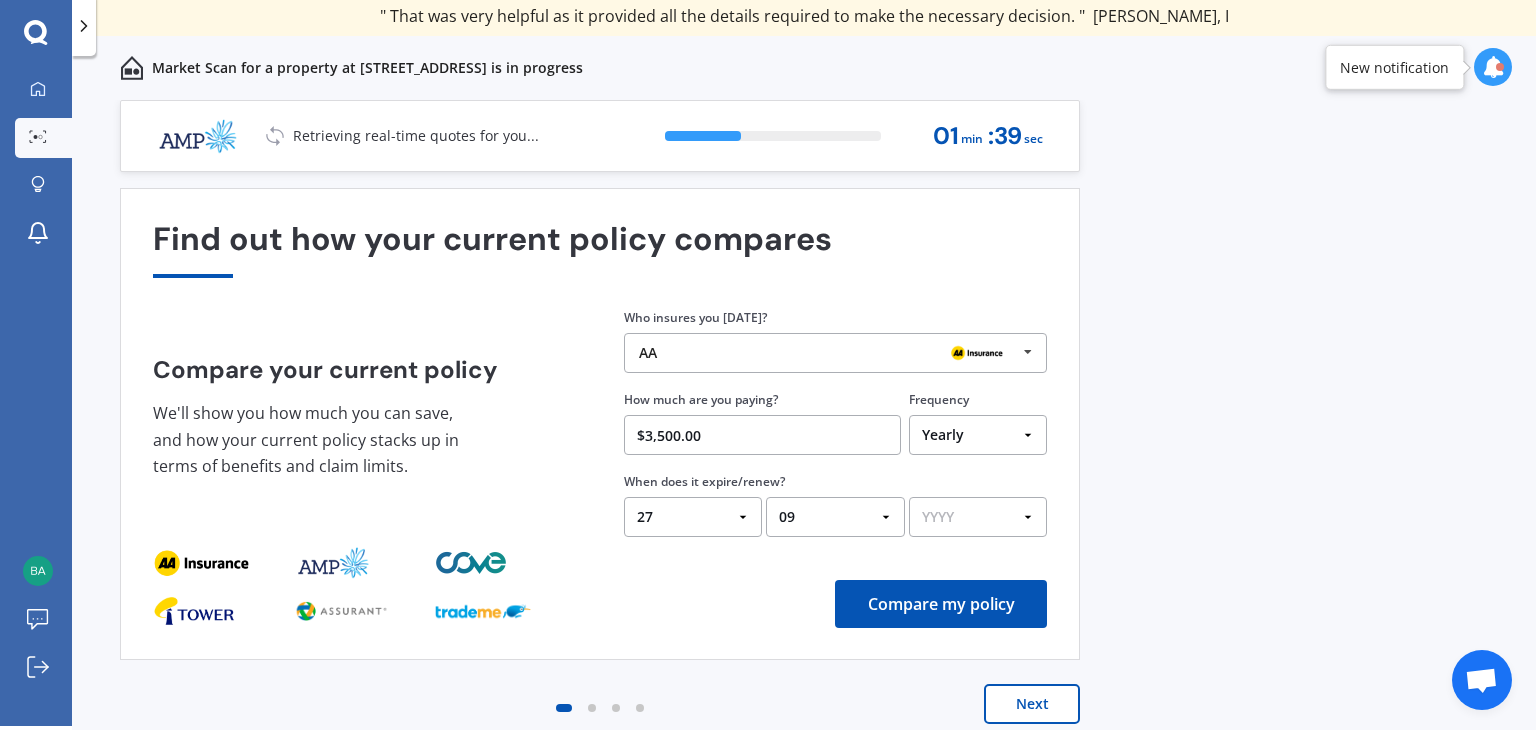 select on "2025" 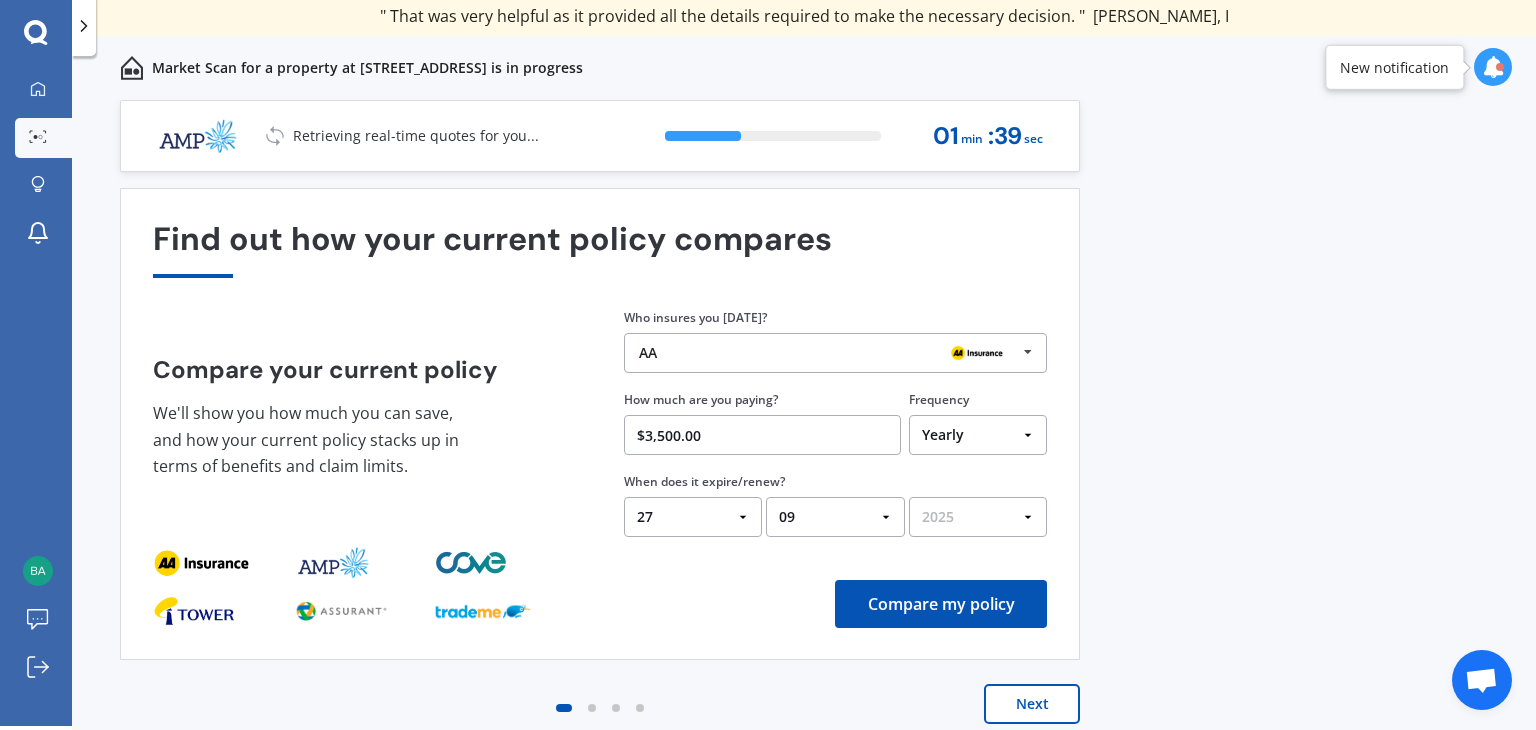 click on "YYYY 2026 2025 2024" at bounding box center [978, 517] 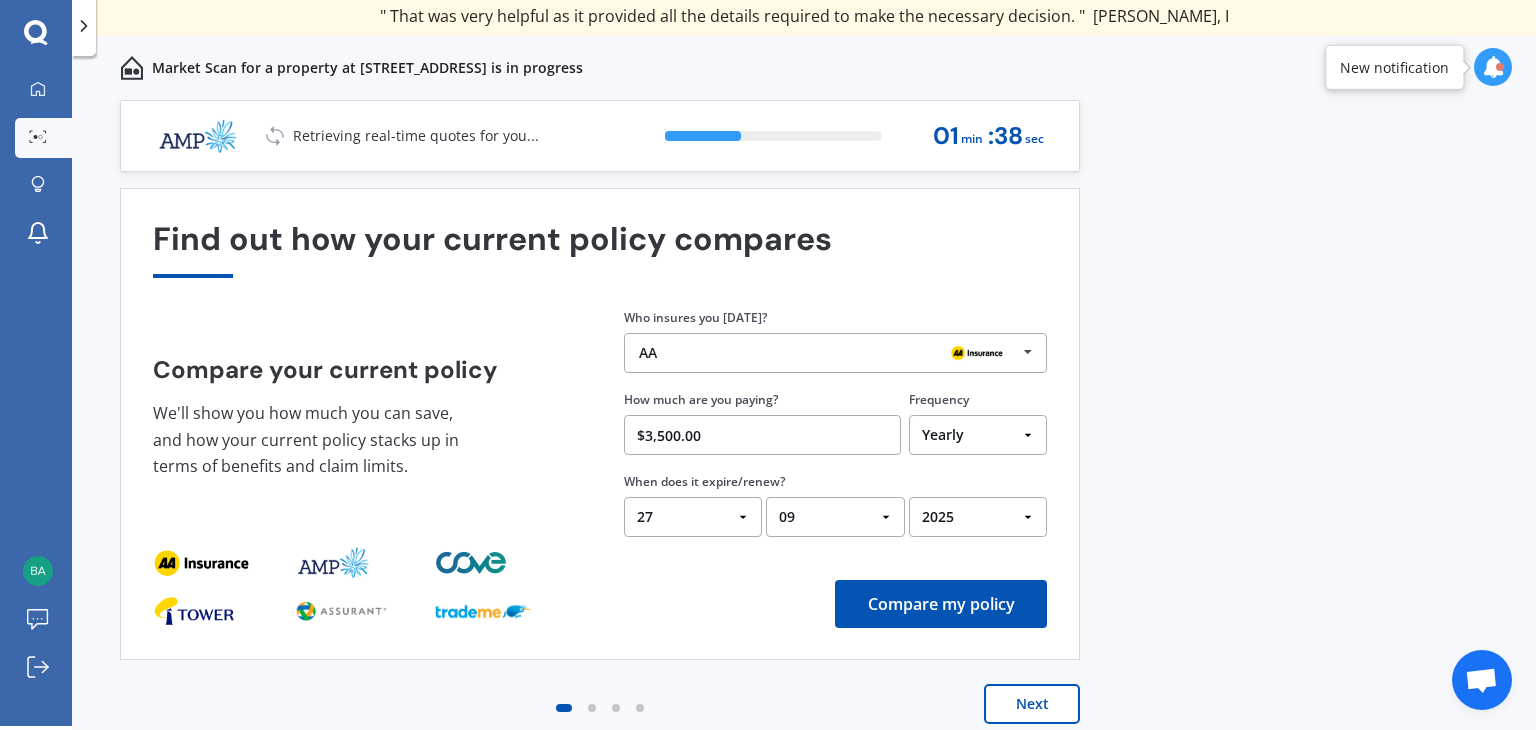 click on "DD 01 02 03 04 05 06 07 08 09 10 11 12 13 14 15 16 17 18 19 20 21 22 23 24 25 26 27 28 29 30 31" at bounding box center [693, 517] 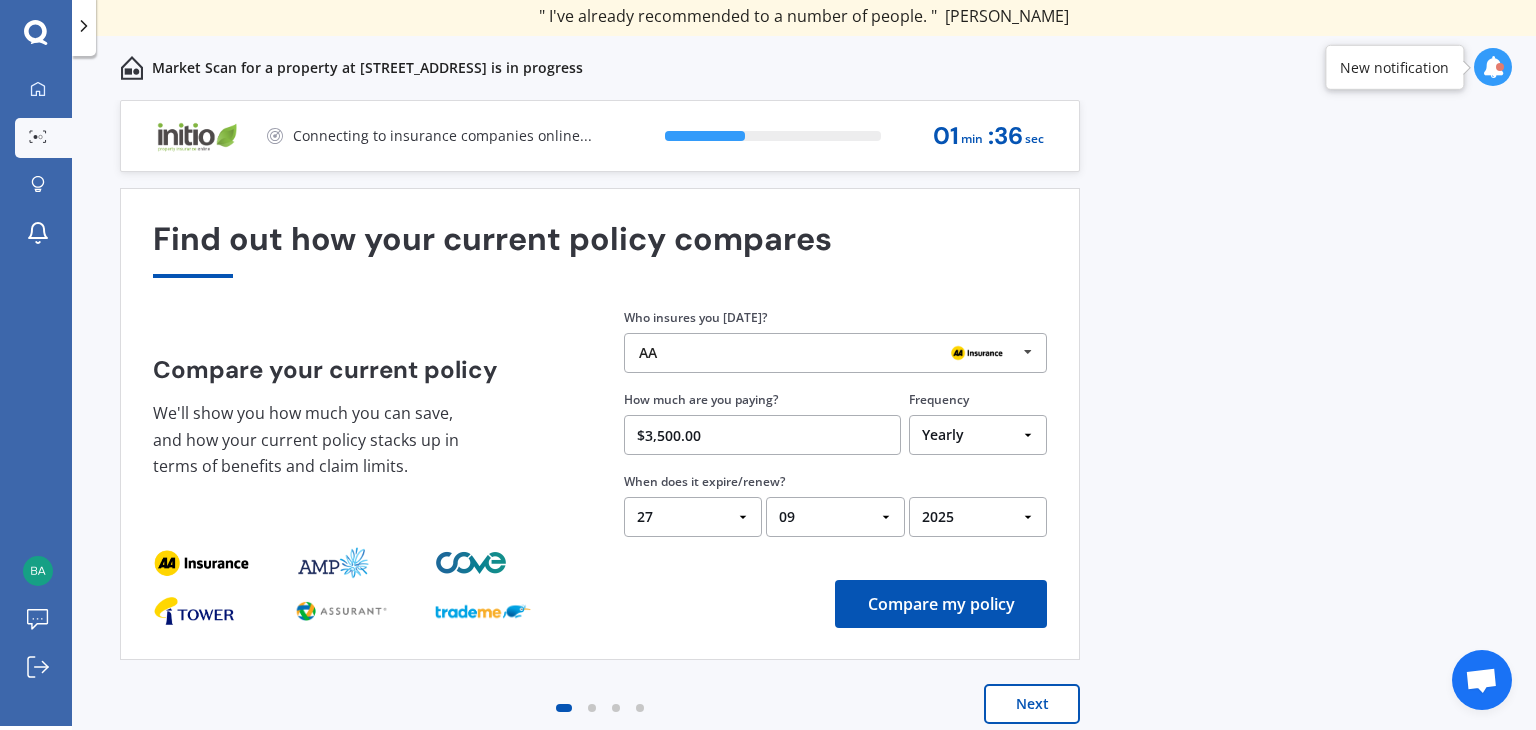 select on "25" 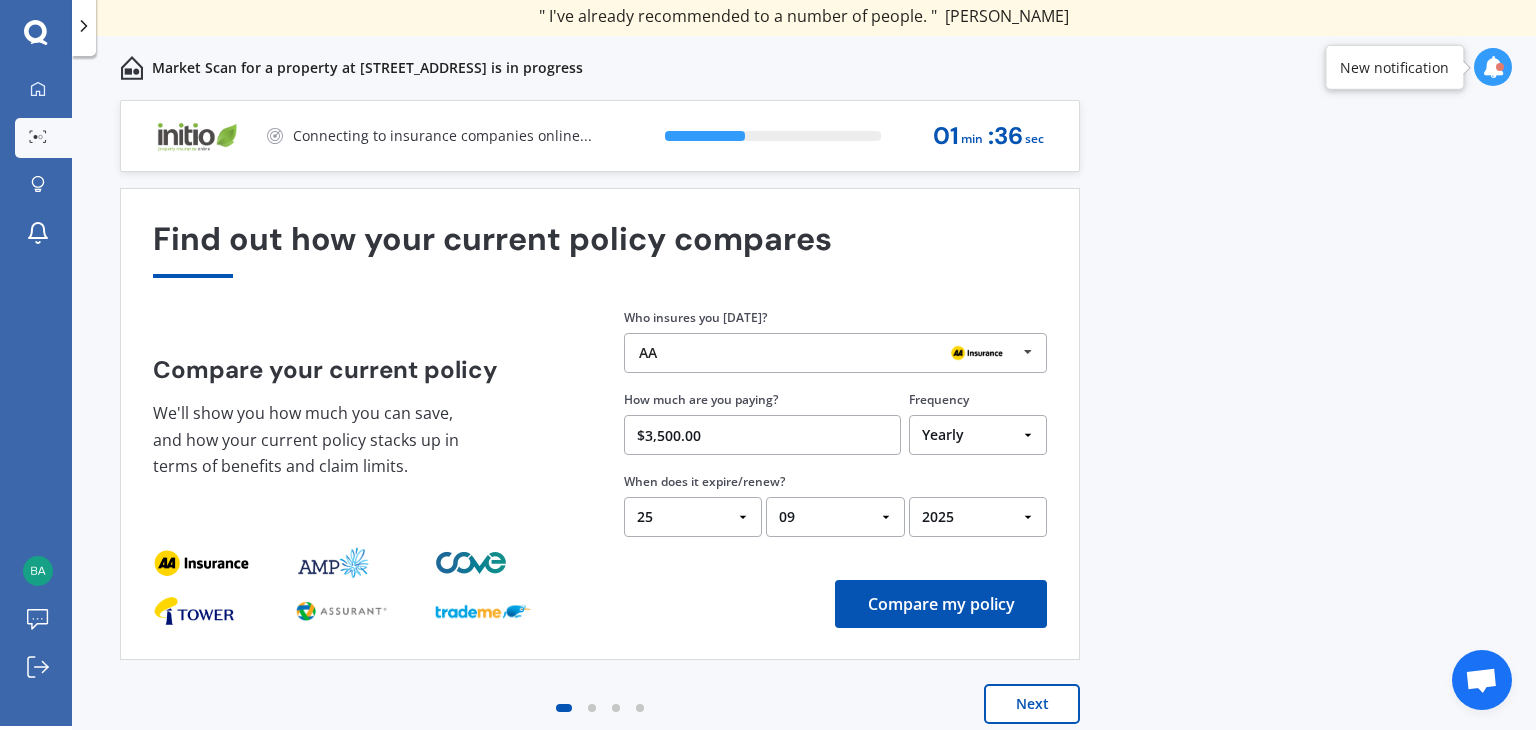 click on "DD 01 02 03 04 05 06 07 08 09 10 11 12 13 14 15 16 17 18 19 20 21 22 23 24 25 26 27 28 29 30 31" at bounding box center (693, 517) 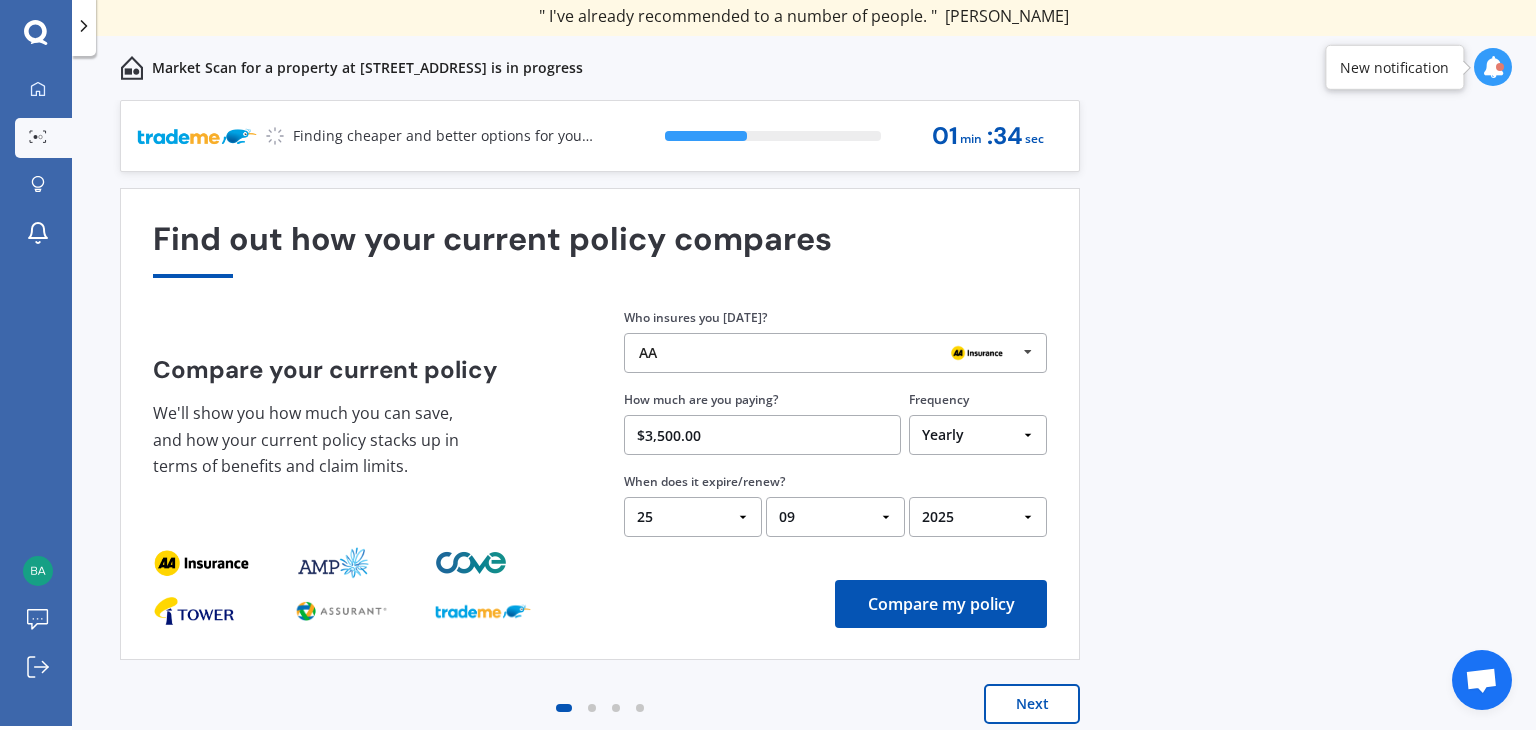 click on "Compare my policy" at bounding box center [941, 604] 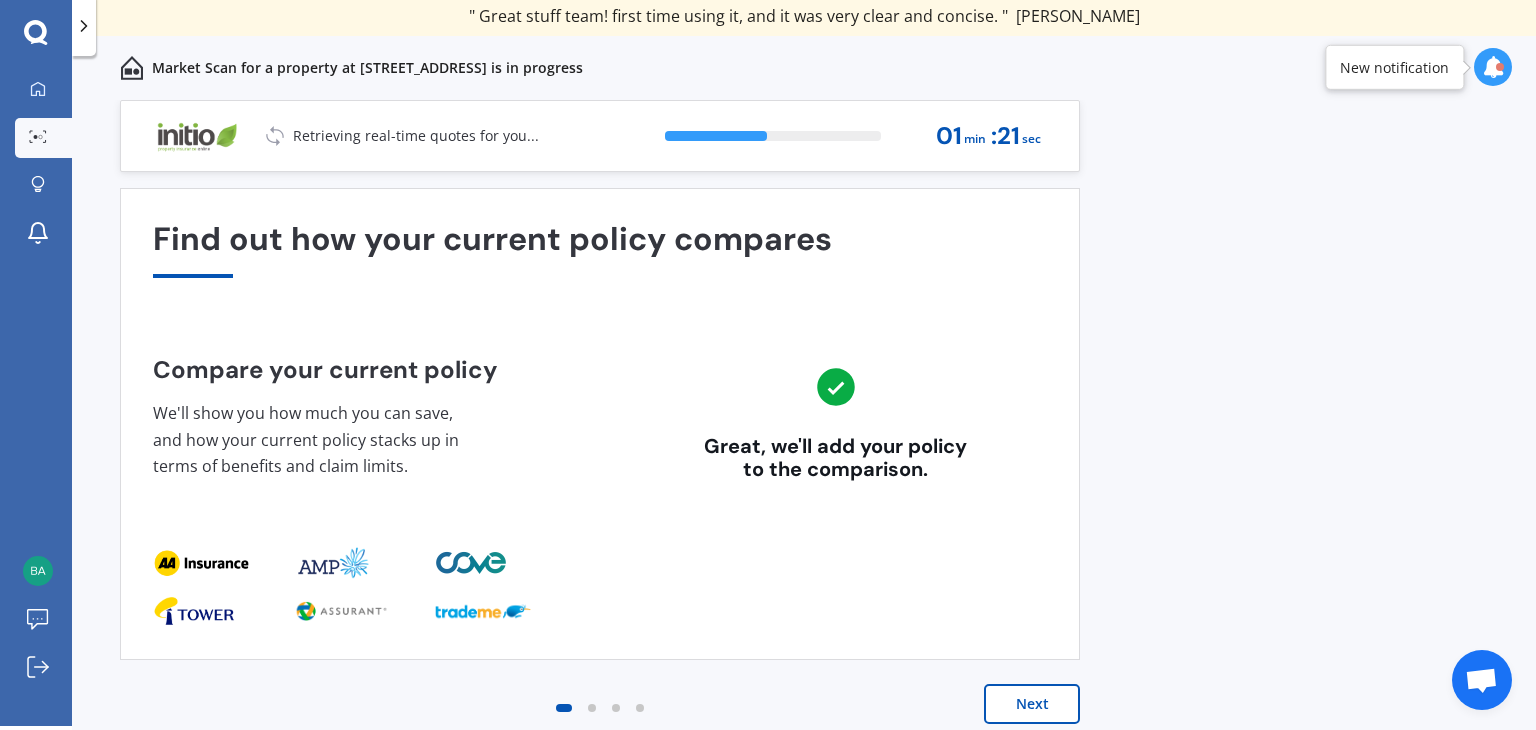 click on "Next" at bounding box center (1032, 704) 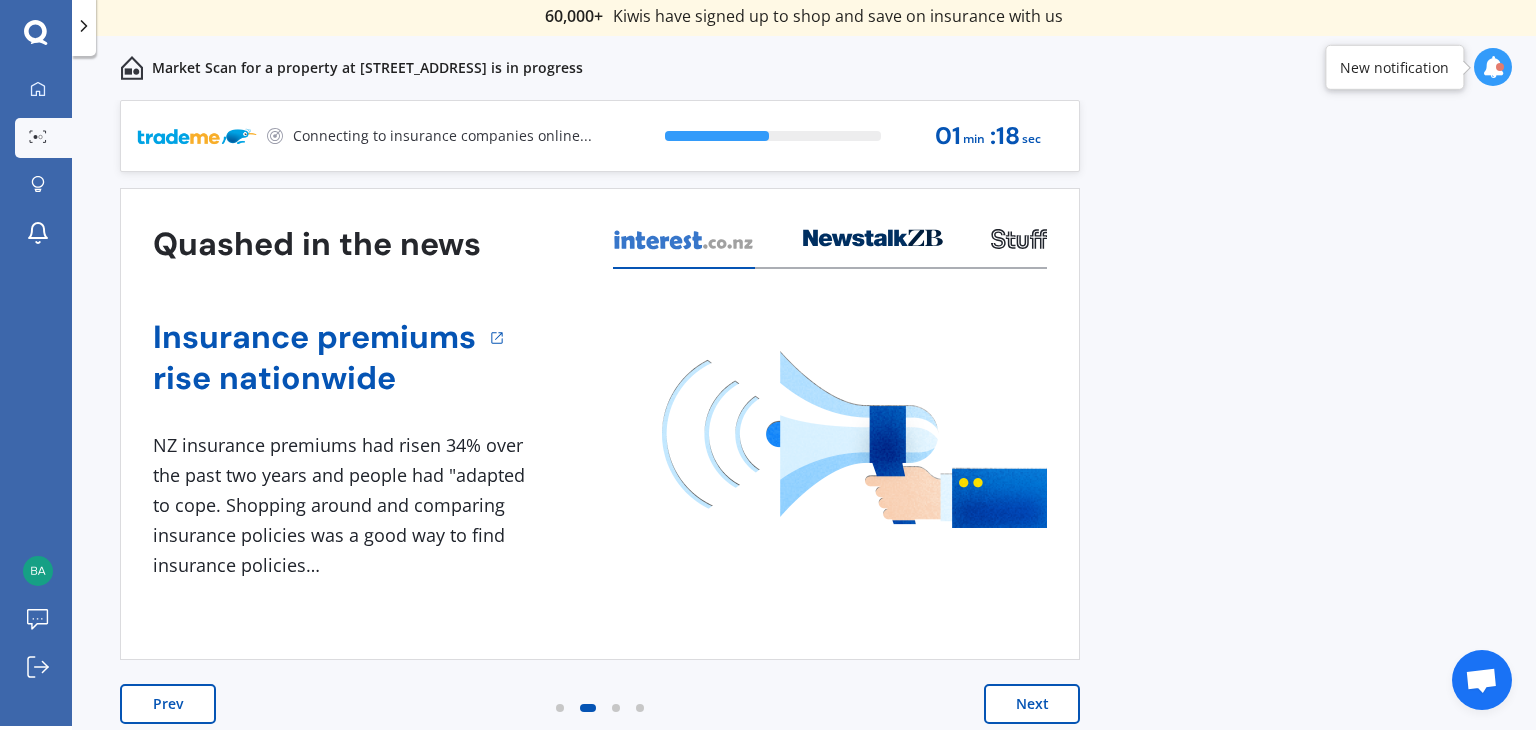 click on "Next" at bounding box center (1032, 704) 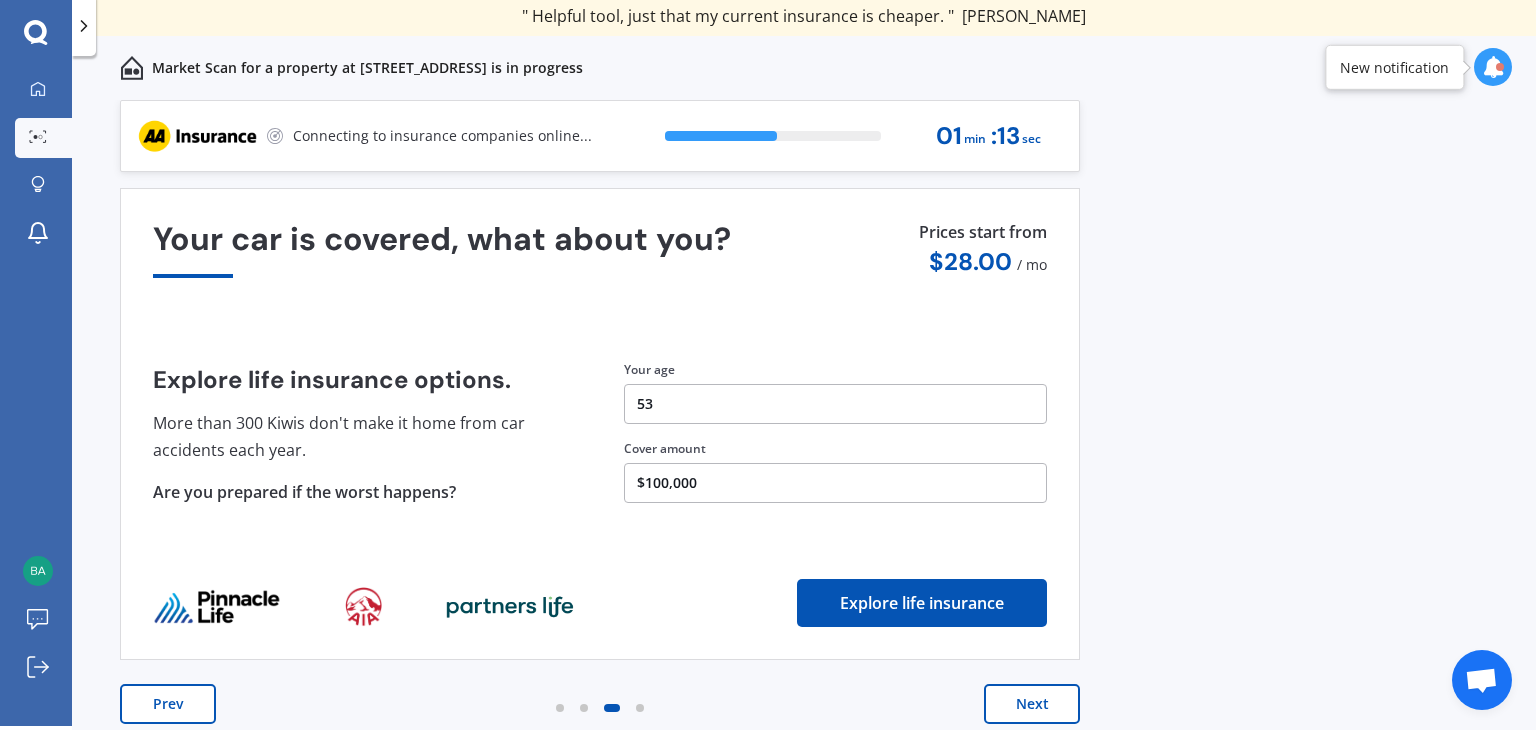 click on "Next" at bounding box center [1032, 704] 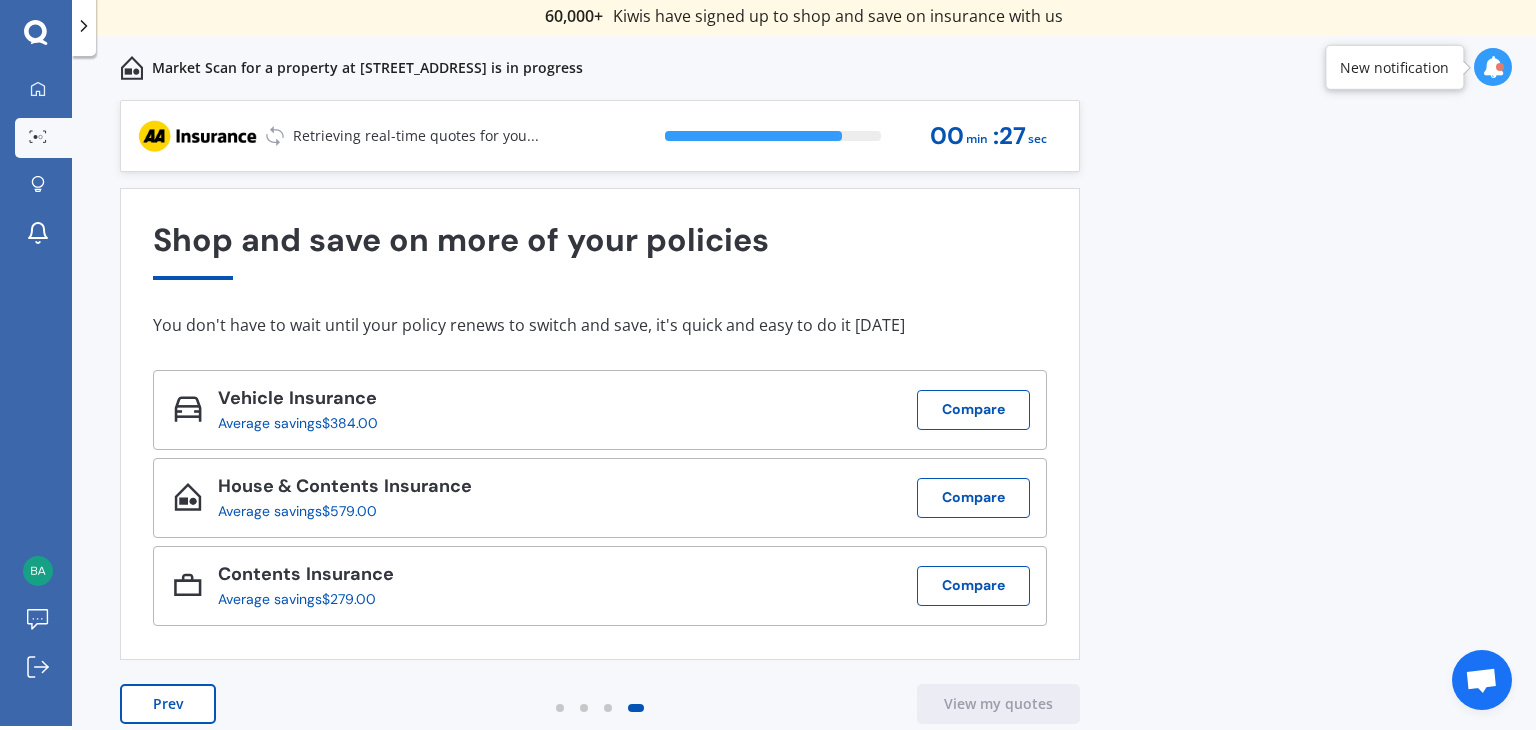 click on "Previous 60,000+ Kiwis have signed up to shop and save on insurance with us " Helpful tool, just that my current insurance is cheaper. " [PERSON_NAME], H " I have already recommended Quashed to many family and friends. This is fantastic. Thank you. " [PERSON_NAME], M " A very useful tool and is easy to use. Highly recommended! " [PERSON_NAME], Z " Useful tool to check whether our current prices are competitive - which they are. " [PERSON_NAME], G " My current car insurance was half of the cheapest quoted here, so I'll stick with them. " [PERSON_NAME], N " Gave exactly the same results. " [PERSON_NAME], S " It's pretty accurate. Good service. " Mala, P " That was very helpful as it provided all the details required to make the necessary decision. " [PERSON_NAME], I " I've already recommended to a number of people. " [PERSON_NAME], J " Good to know my existing cover is so good! " [PERSON_NAME], J " Excellent site! I saved $300 off my existing policy. " Lian, G " Great stuff team! first time using it, and it was very clear and concise. " [PERSON_NAME], B   Next 82 % 00 min :  27 sec" at bounding box center [804, 435] 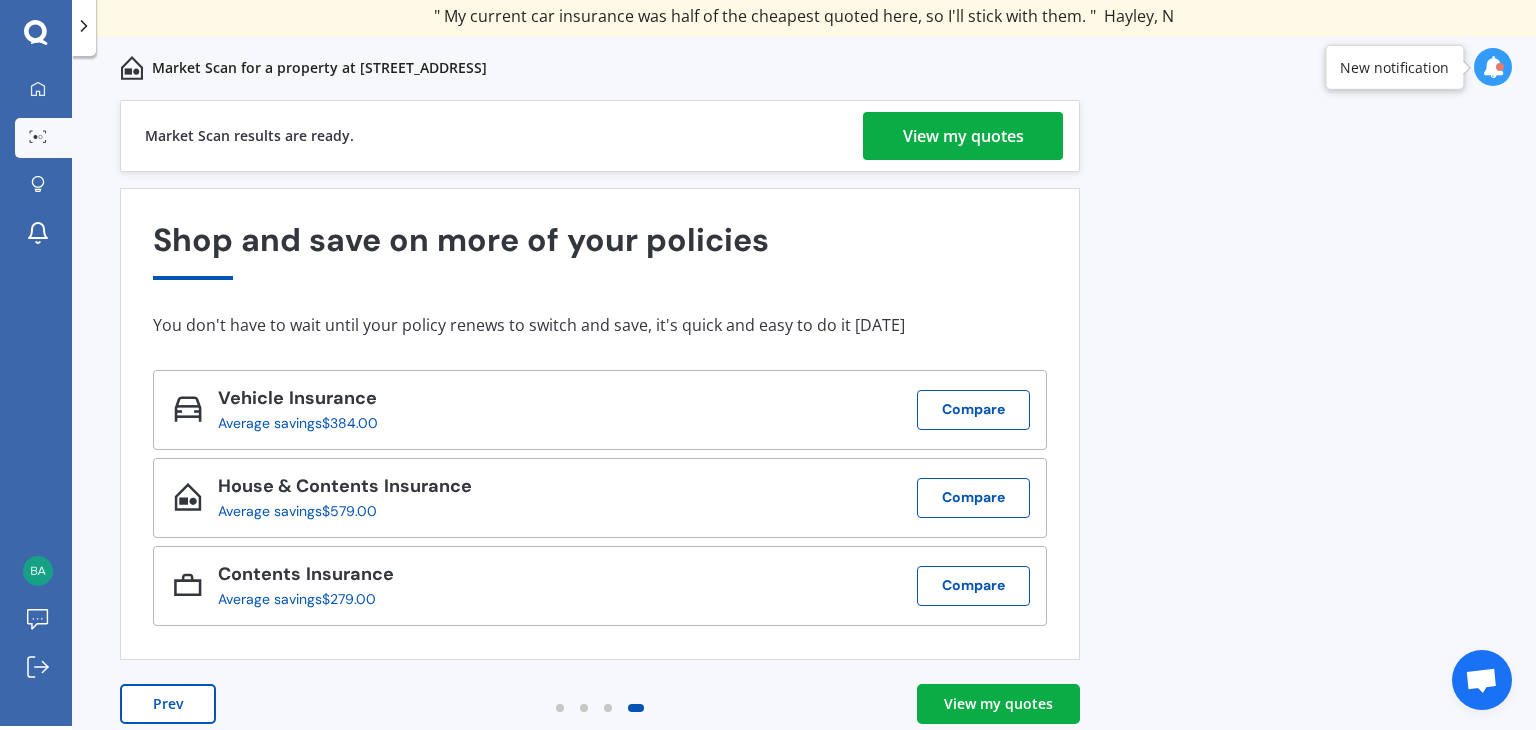 click on "We are experiencing high volume of  Market Scans . Just a heads up we will have your results ready as soon as possible. My Dashboard Market Scan Explore insurance Notifications [PERSON_NAME] Submit feedback Log out   Previous 60,000+ Kiwis have signed up to shop and save on insurance with us " Helpful tool, just that my current insurance is cheaper. " [PERSON_NAME], H " I have already recommended Quashed to many family and friends. This is fantastic. Thank you. " [PERSON_NAME], M " A very useful tool and is easy to use. Highly recommended! " [PERSON_NAME], Z " Useful tool to check whether our current prices are competitive - which they are. " [PERSON_NAME], G " My current car insurance was half of the cheapest quoted here, so I'll stick with them. " [PERSON_NAME], N " Gave exactly the same results. " [PERSON_NAME], S " It's pretty accurate. Good service. " Mala, P " That was very helpful as it provided all the details required to make the necessary decision. " [PERSON_NAME], I " I've already recommended to a number of people. " [PERSON_NAME], [PERSON_NAME], [PERSON_NAME], G   Next" at bounding box center (768, 365) 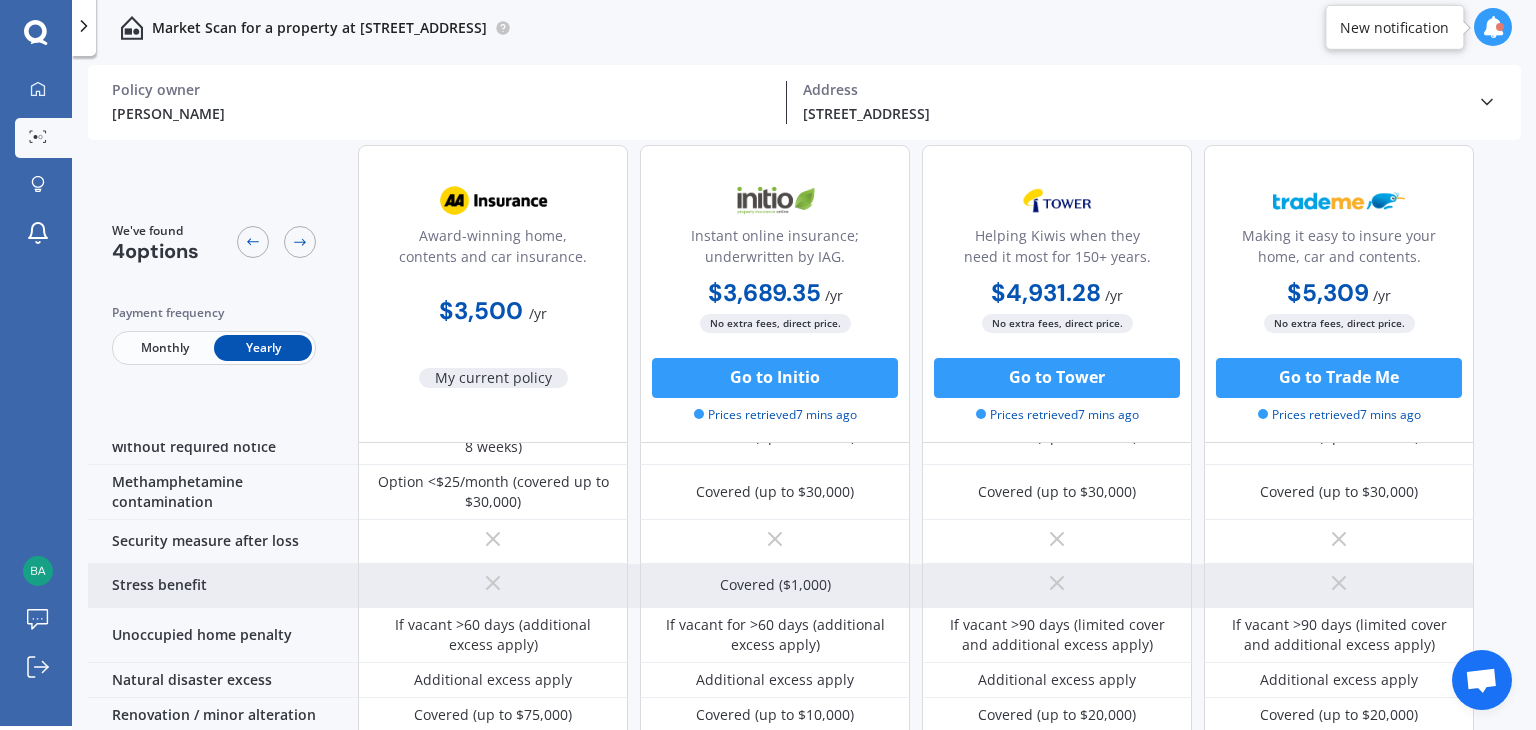 scroll, scrollTop: 1100, scrollLeft: 0, axis: vertical 